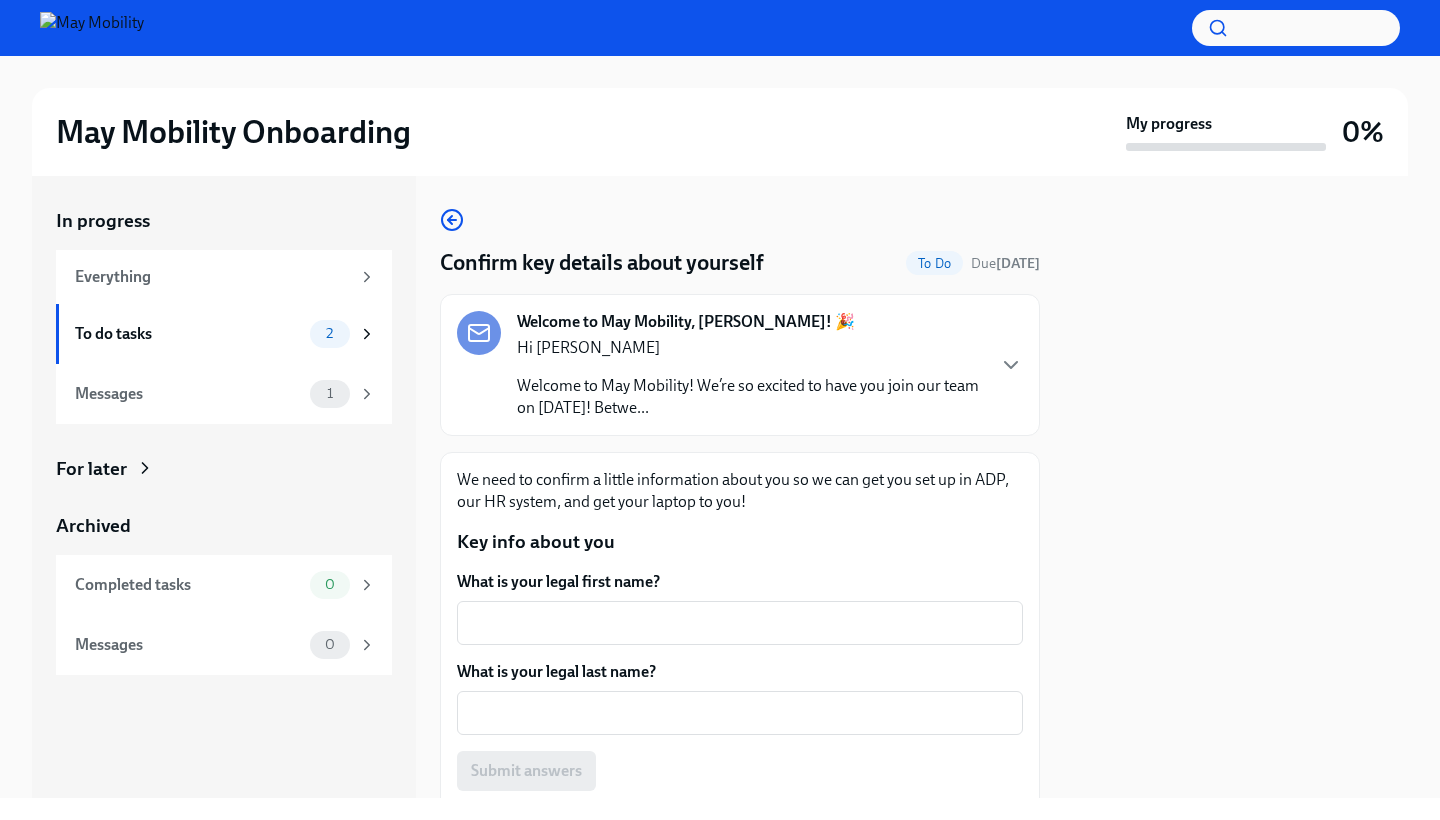 scroll, scrollTop: 0, scrollLeft: 0, axis: both 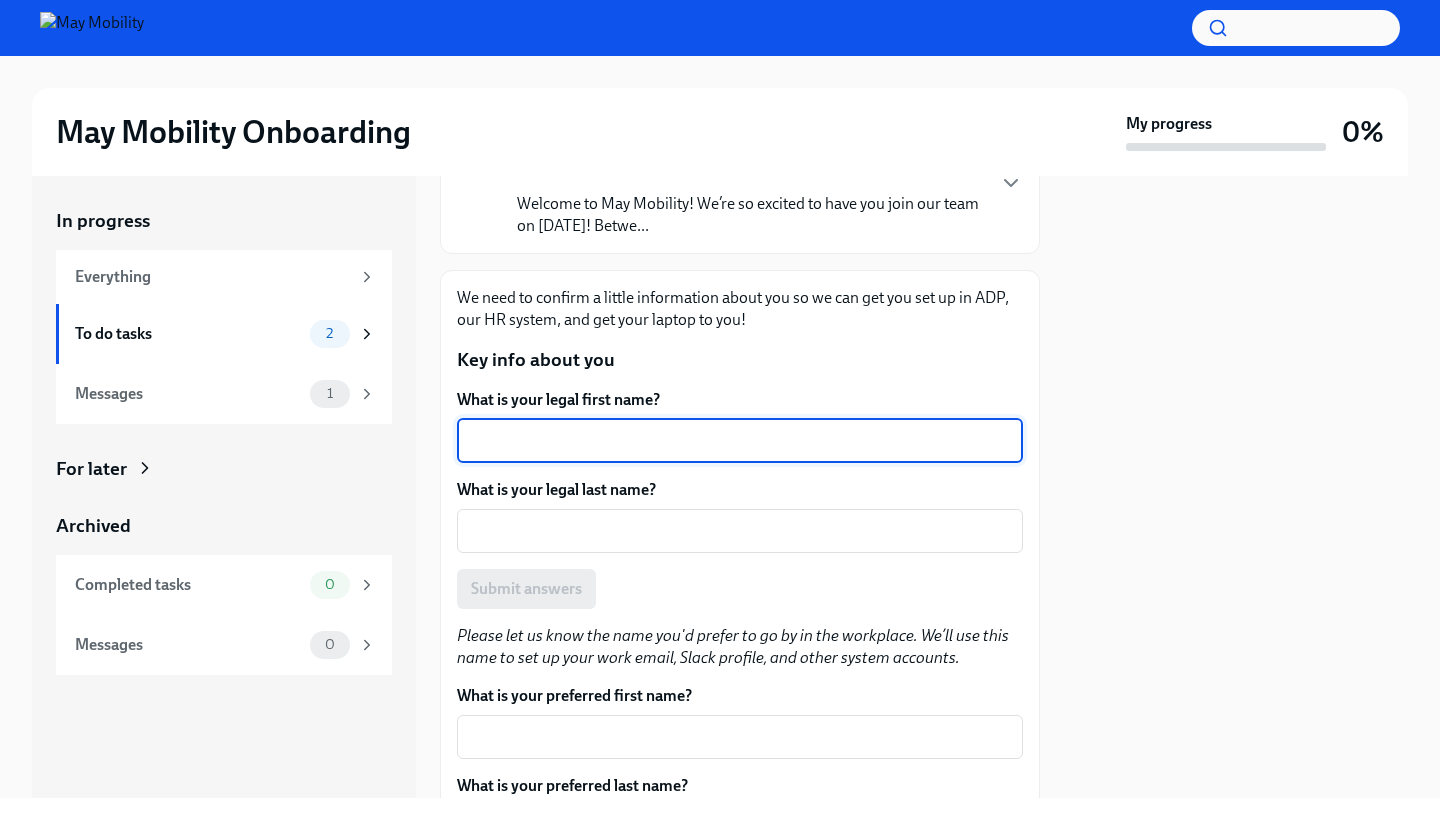 click on "What is your legal first name?" at bounding box center [740, 441] 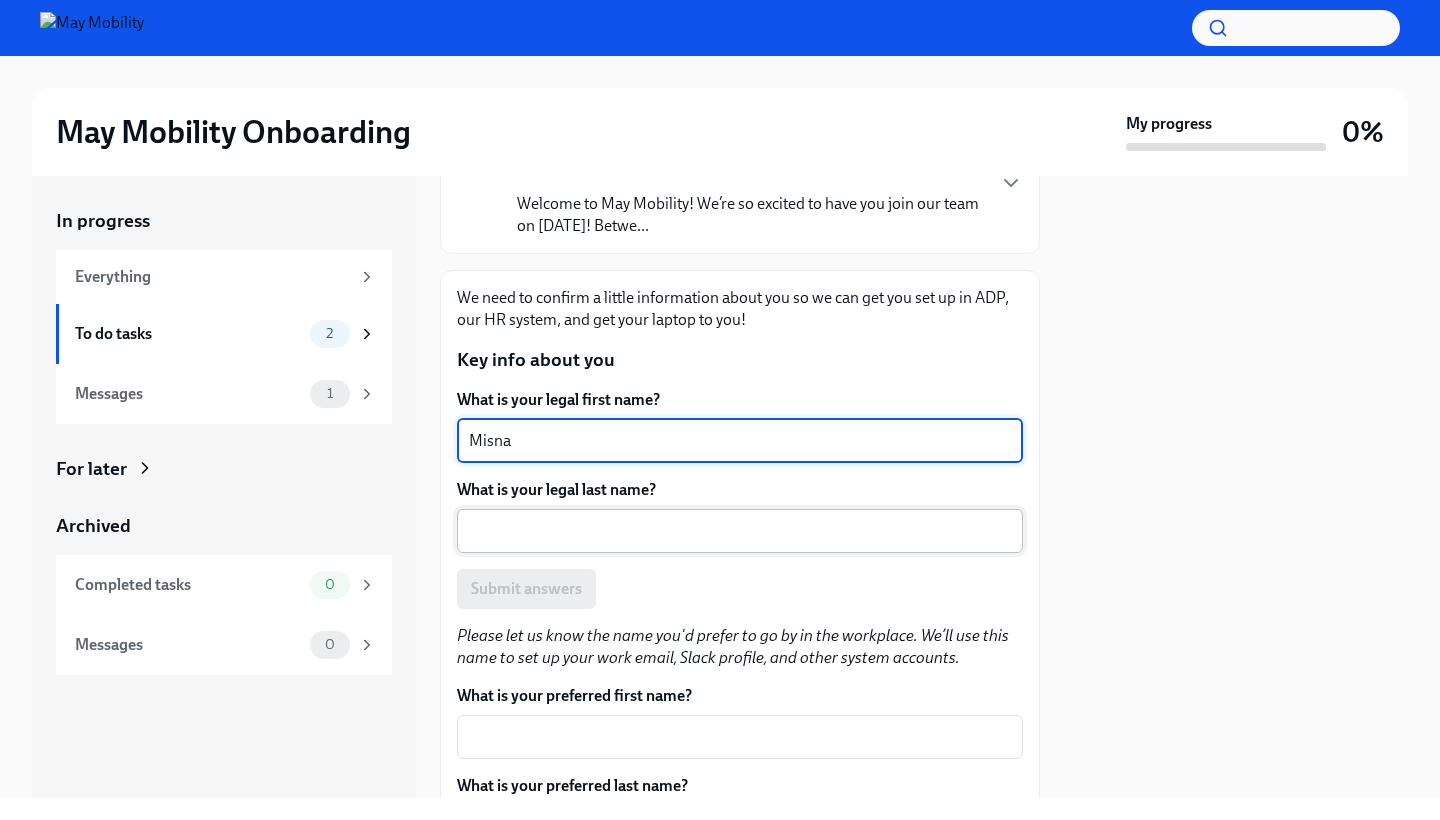type on "Misna" 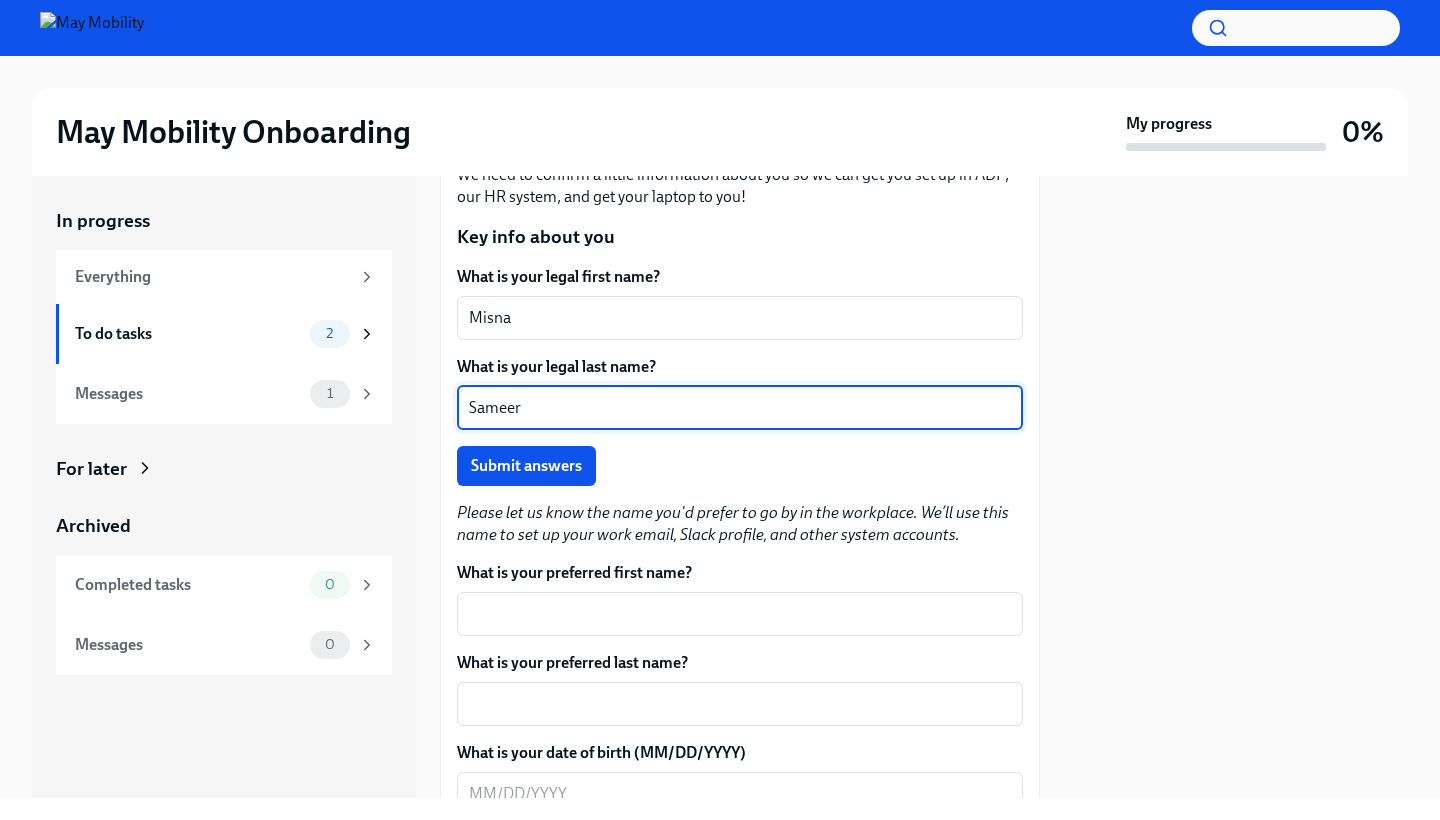 scroll, scrollTop: 304, scrollLeft: 0, axis: vertical 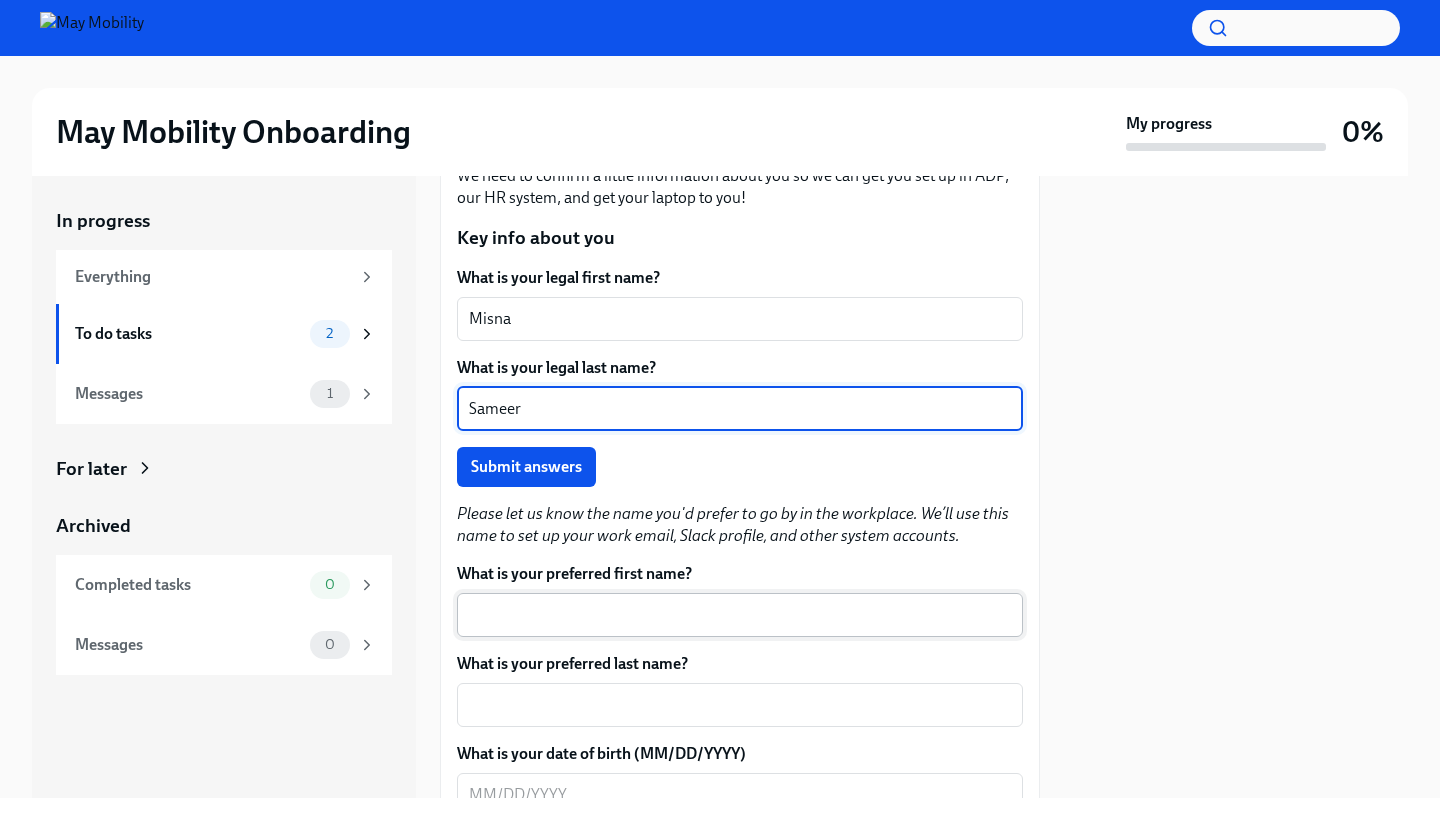 type on "Sameer" 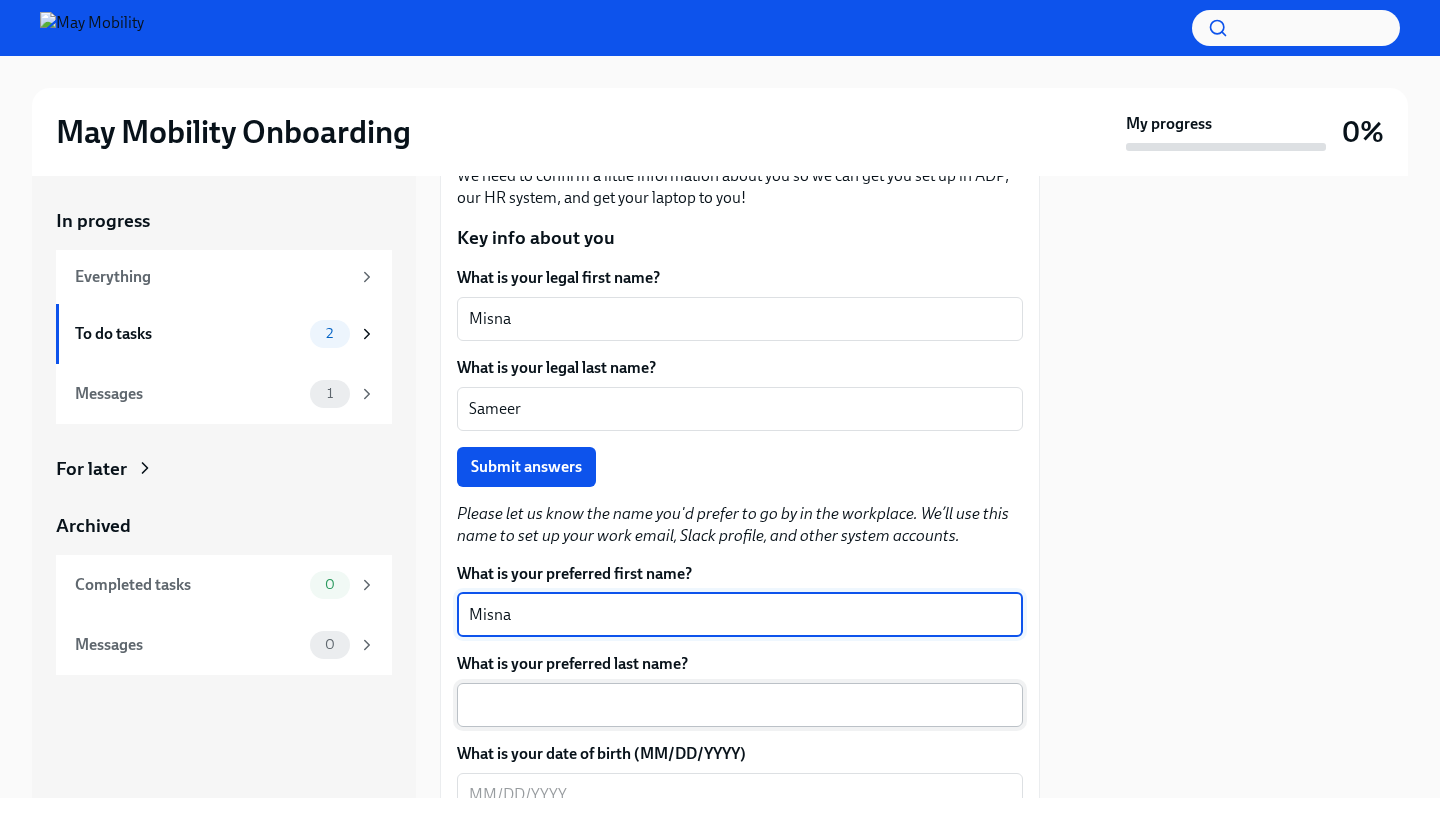 type on "Misna" 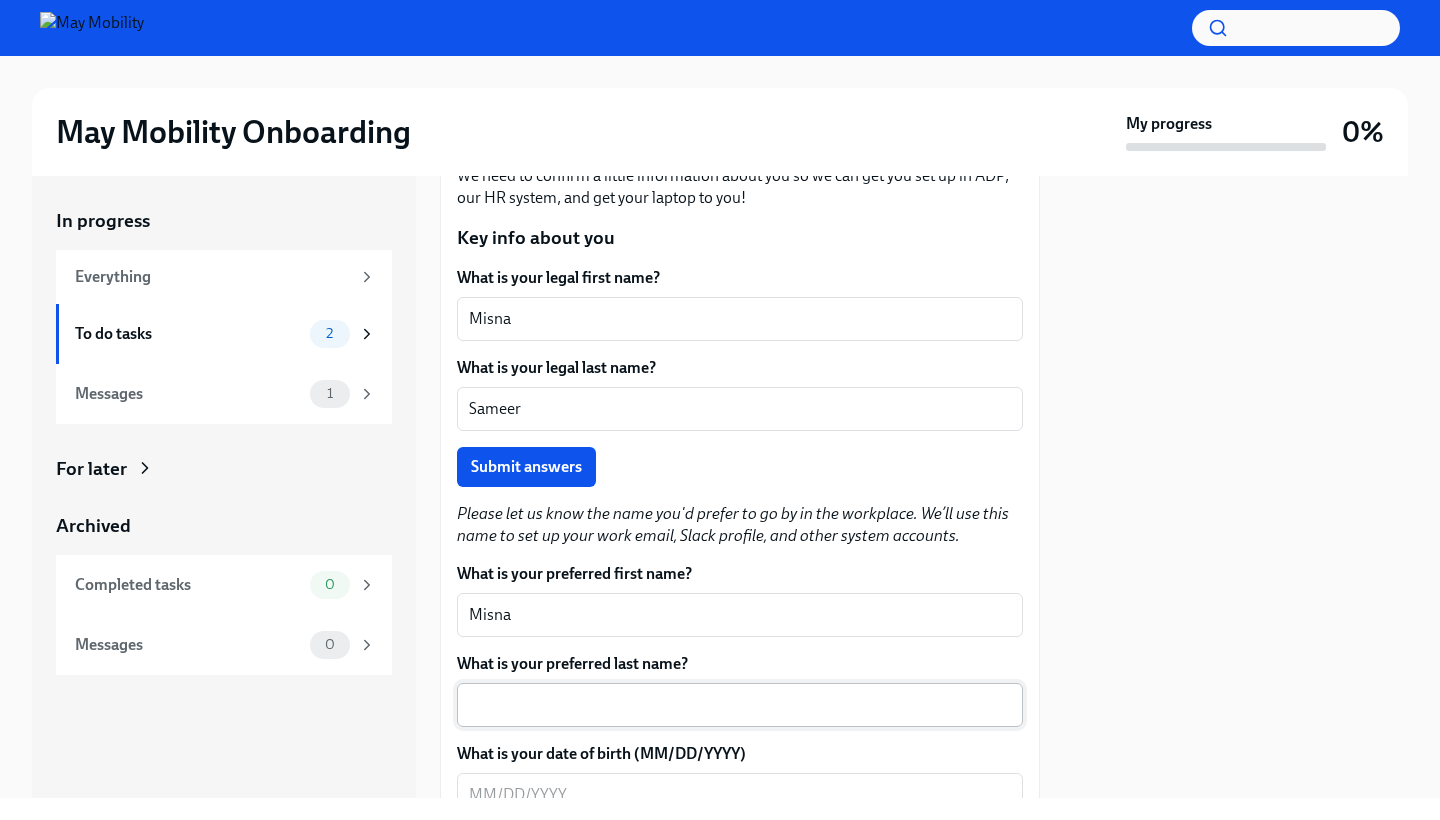 click on "x ​" at bounding box center [740, 705] 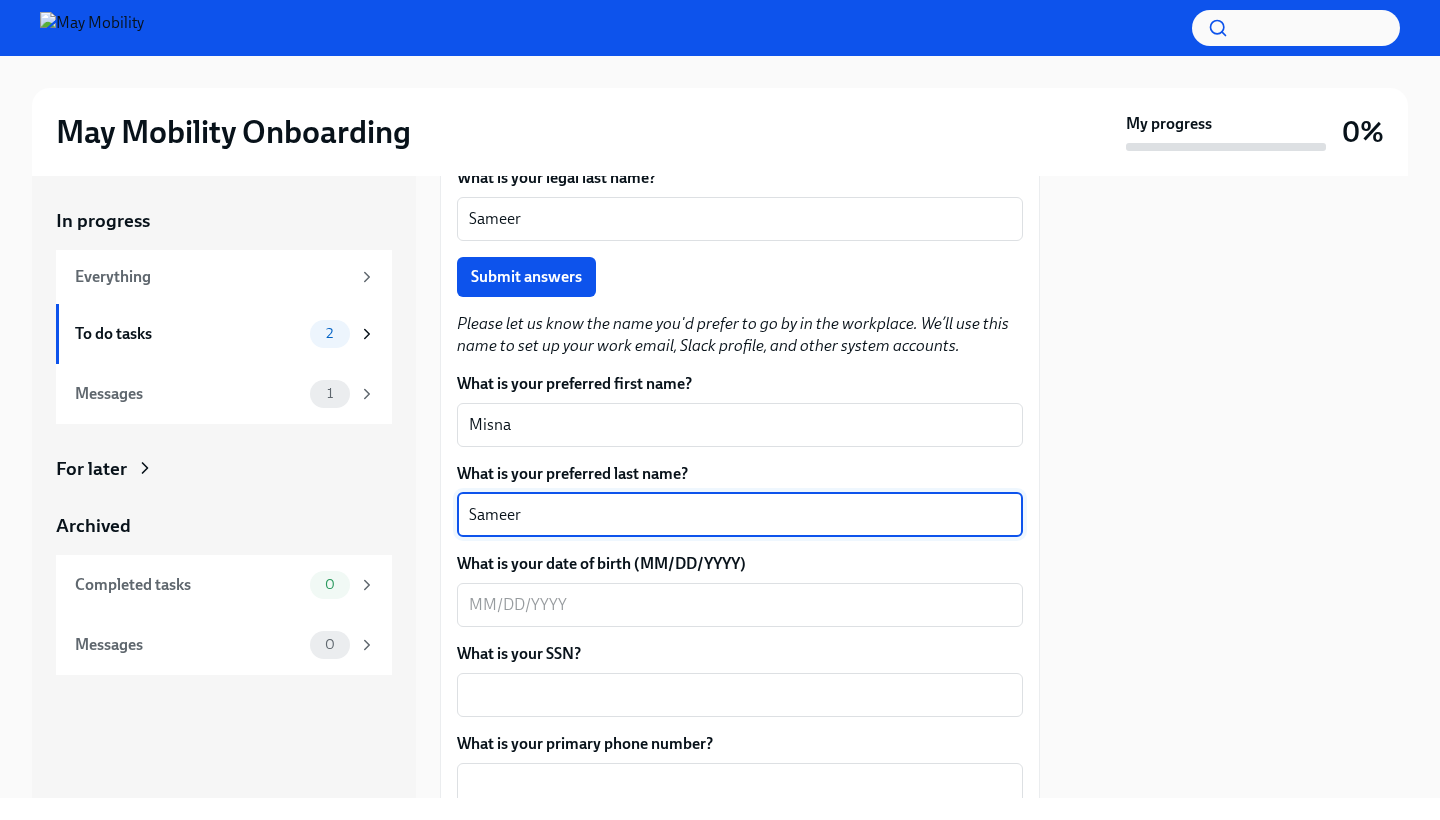 scroll, scrollTop: 495, scrollLeft: 0, axis: vertical 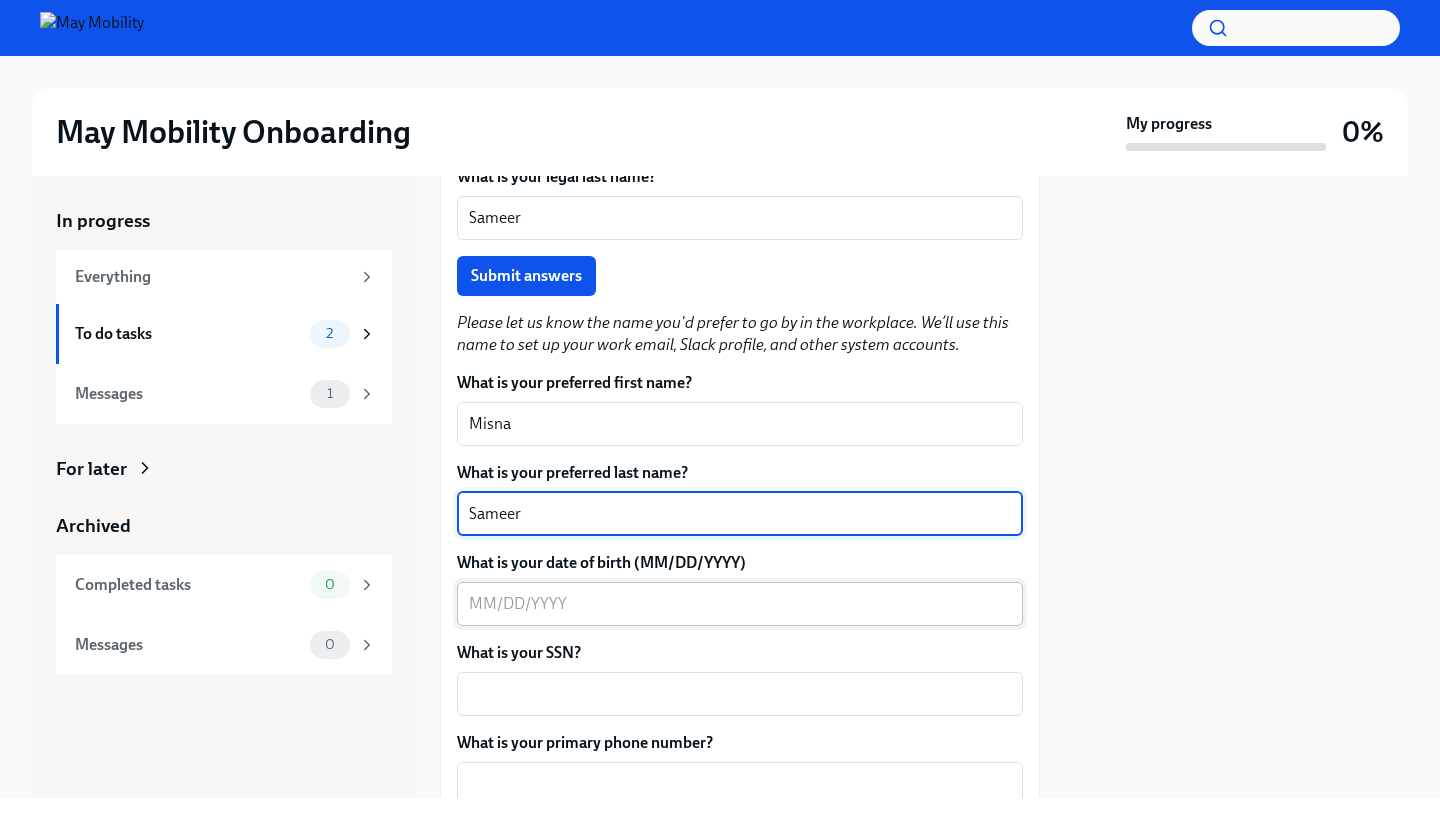 type on "Sameer" 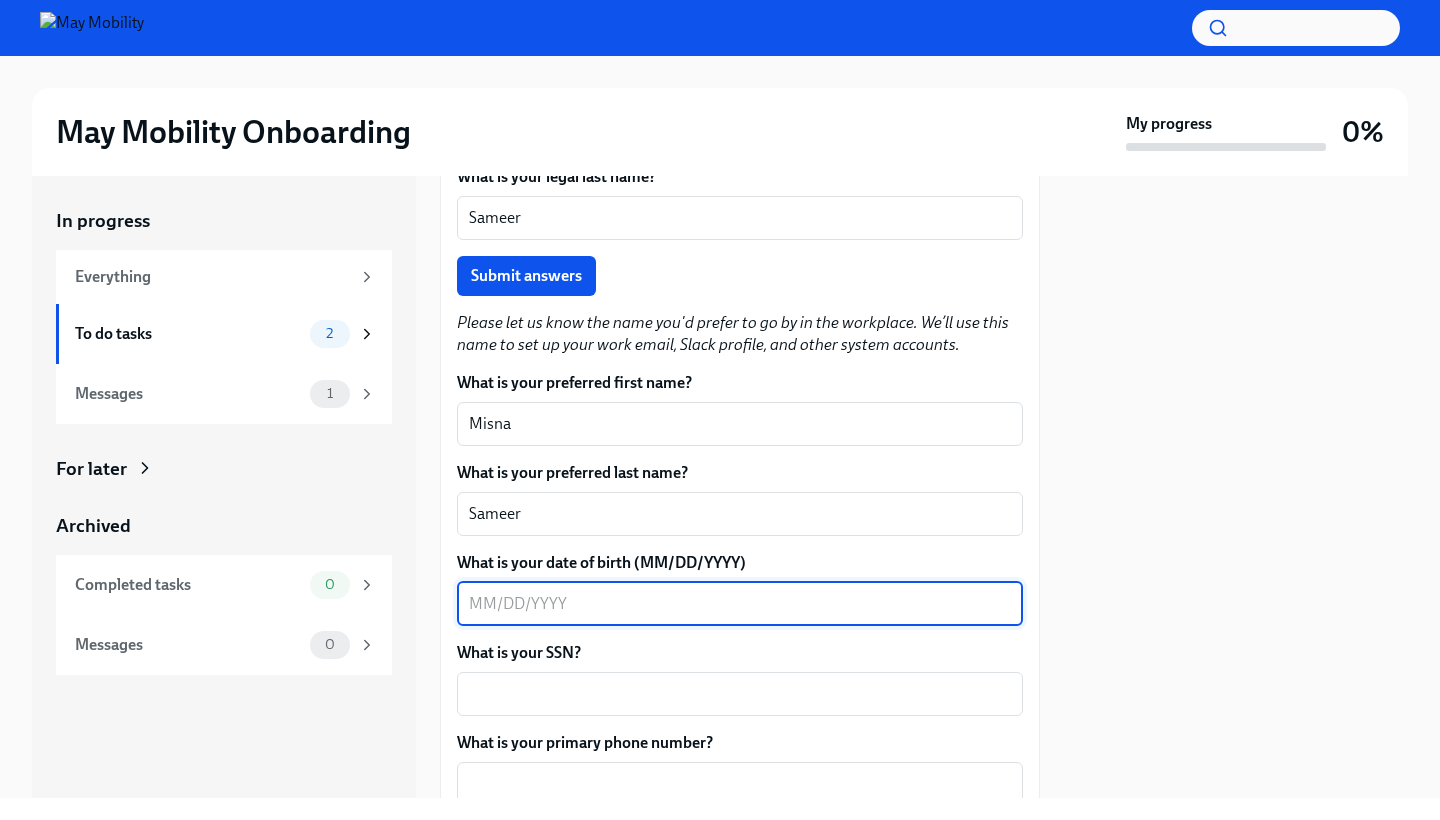 click on "What is your date of birth (MM/DD/YYYY)" at bounding box center [740, 604] 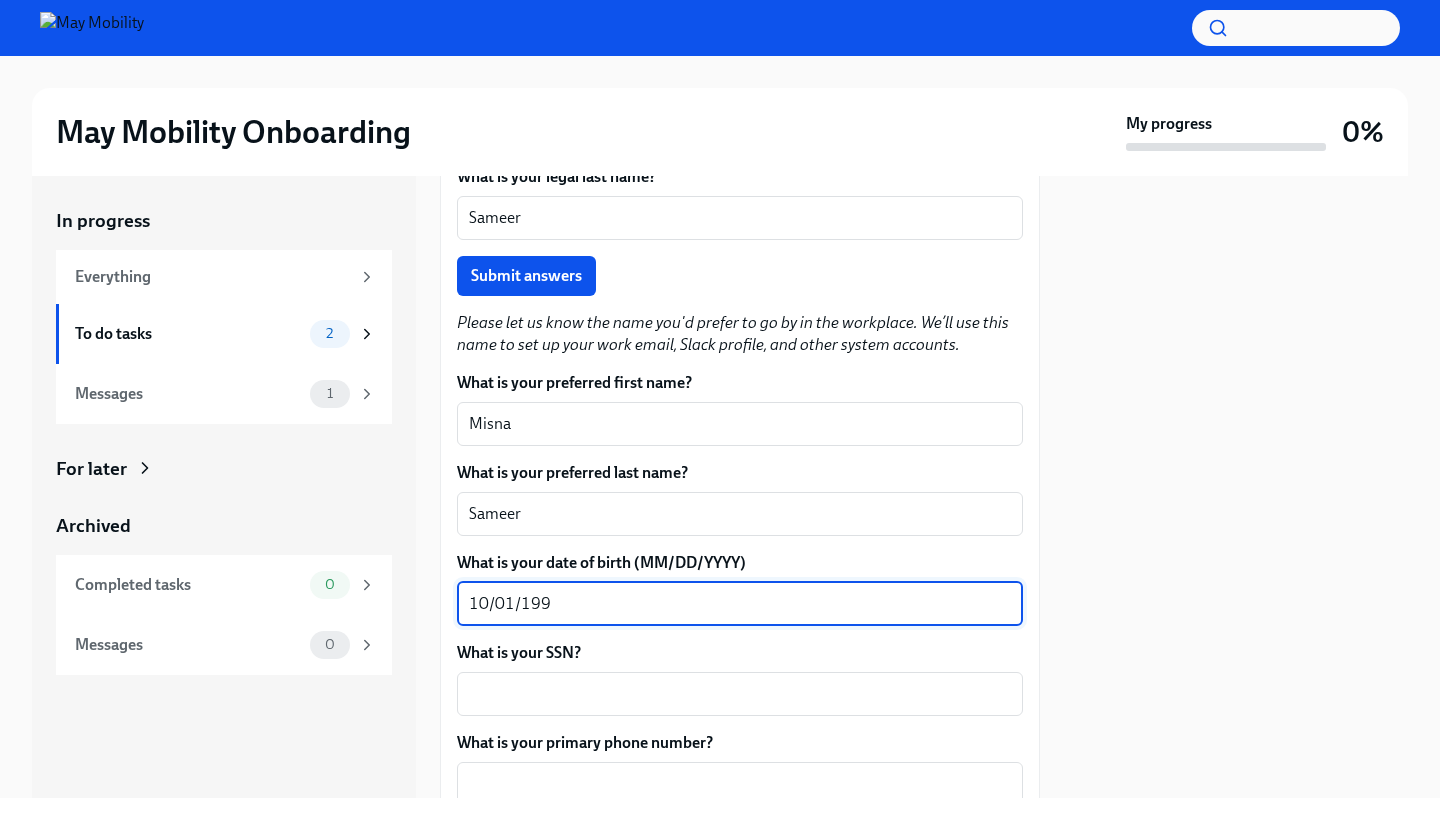 type on "[DATE]" 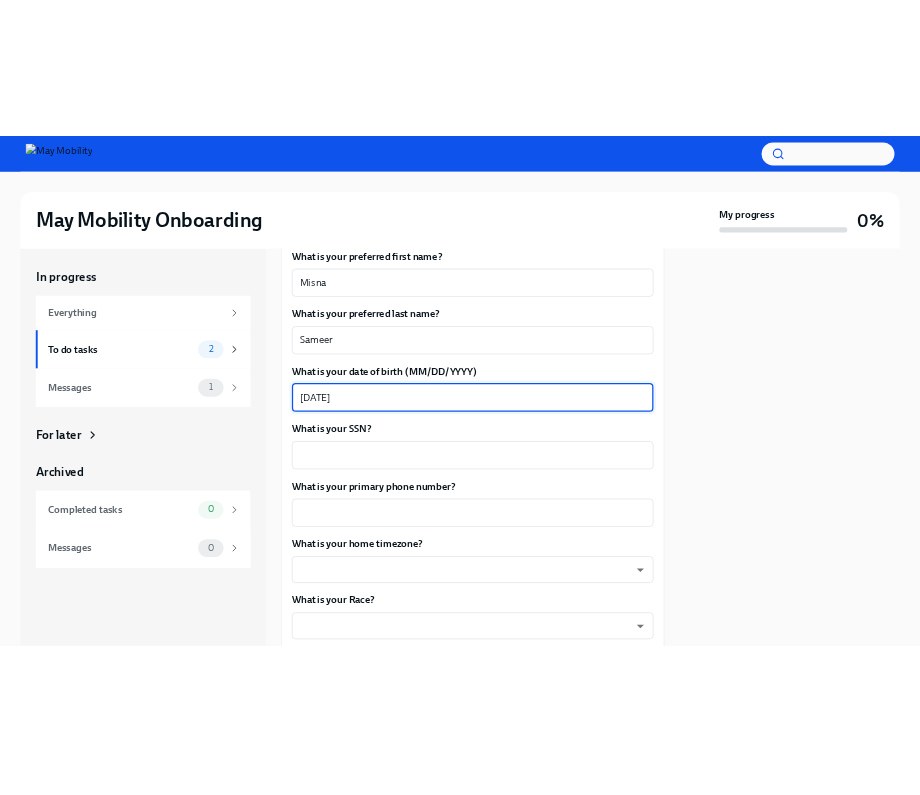 scroll, scrollTop: 692, scrollLeft: 0, axis: vertical 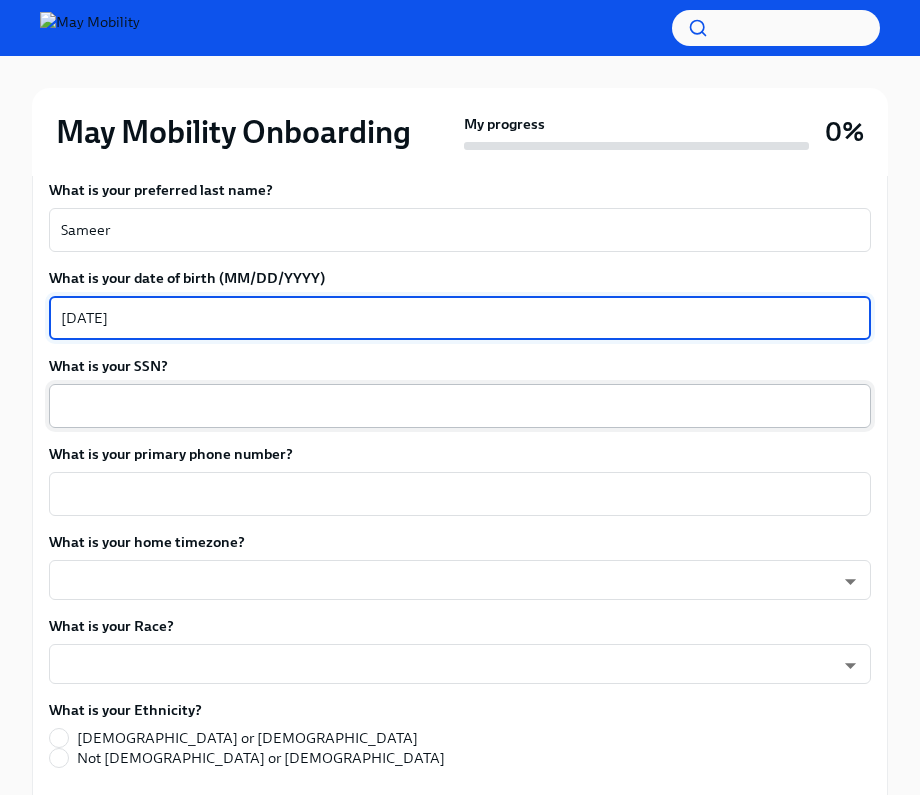 type on "[DATE]" 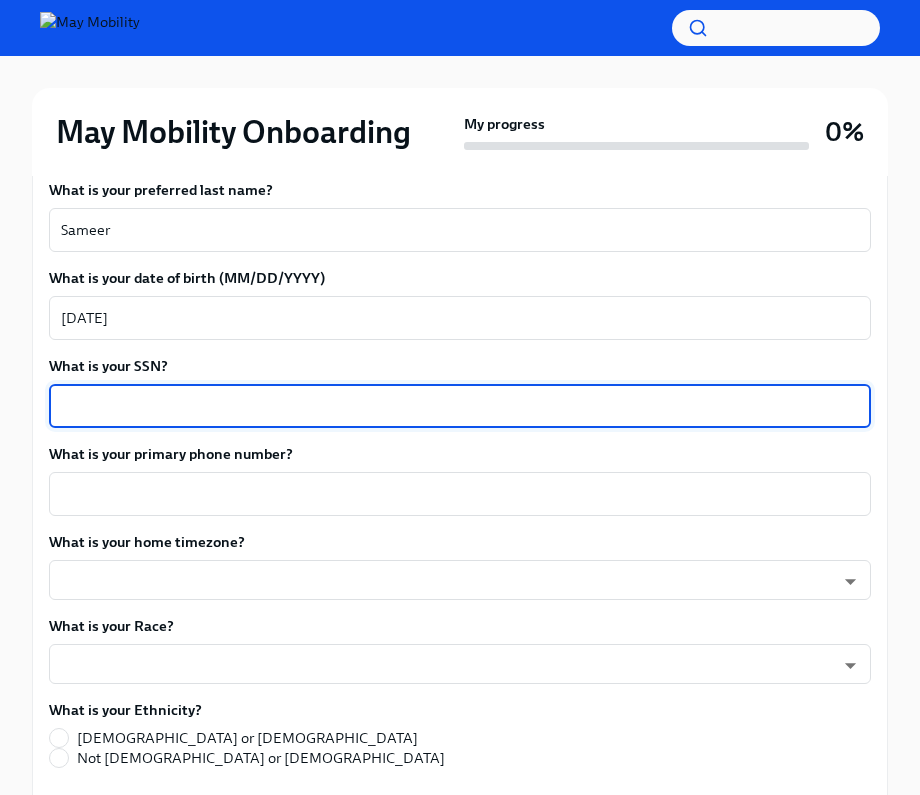 paste on "151-186-624" 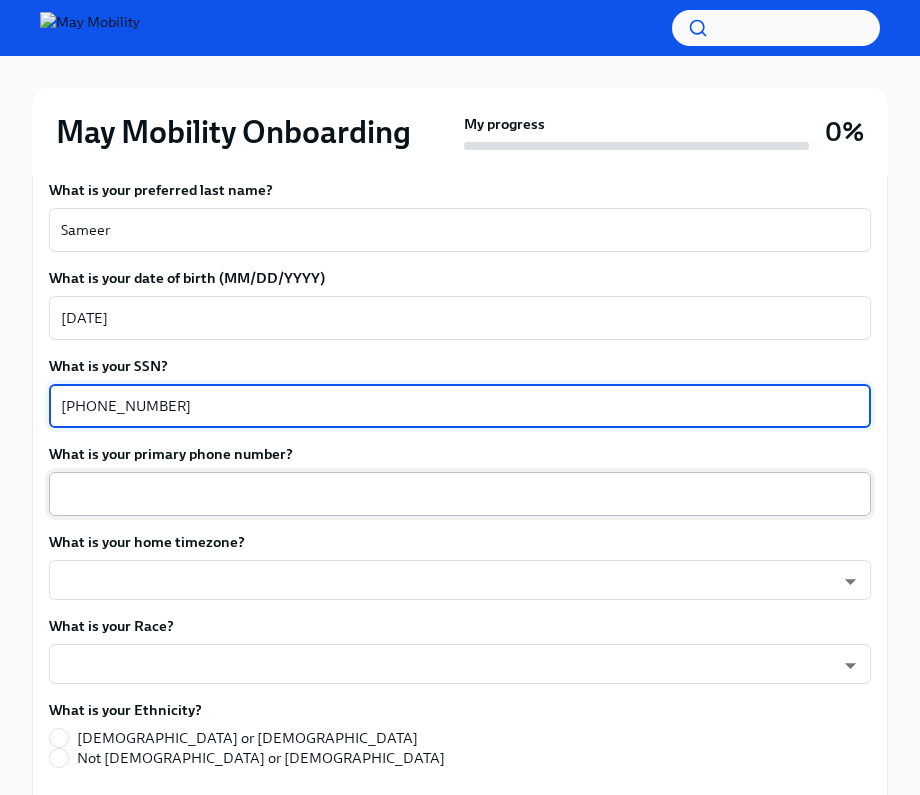 type on "151-186-624" 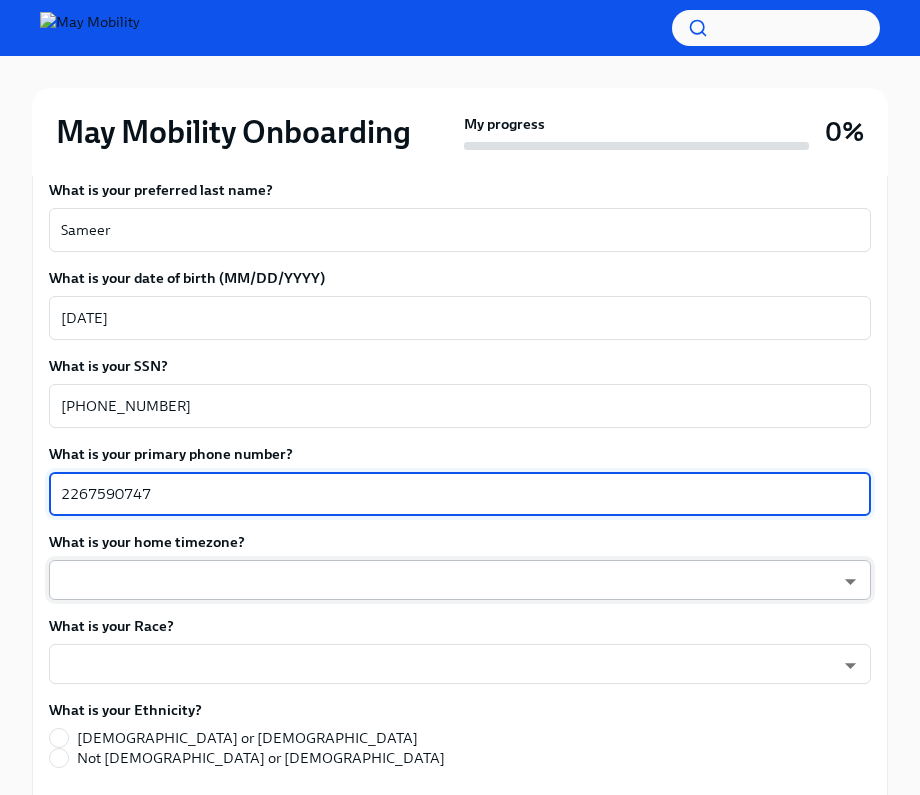 type on "2267590747" 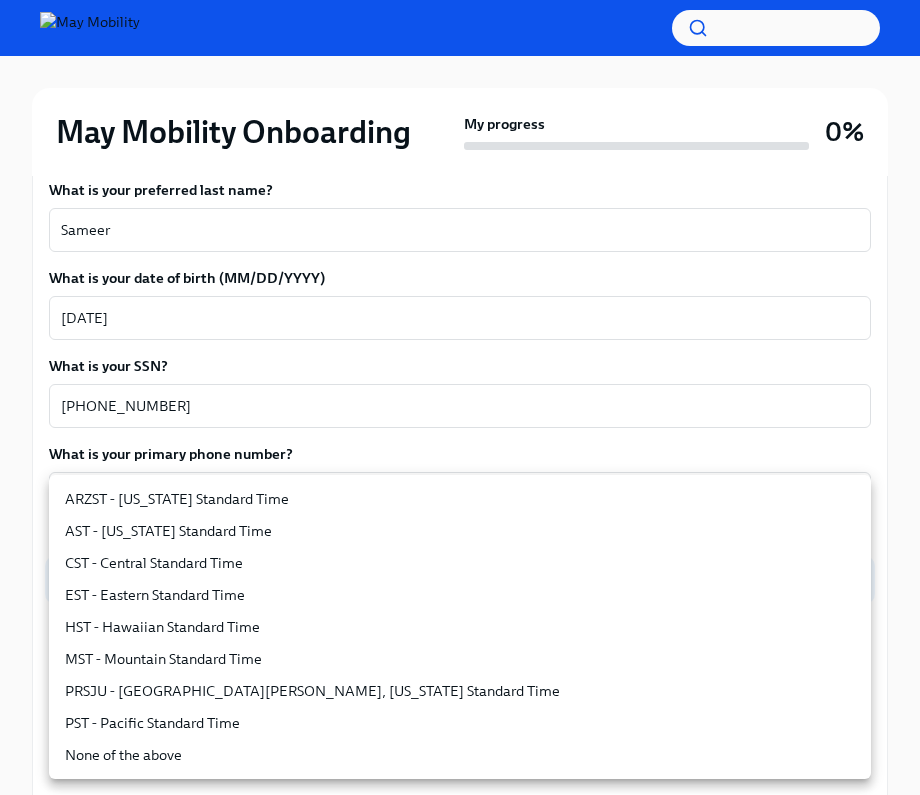 click on "EST - Eastern Standard Time" at bounding box center (460, 595) 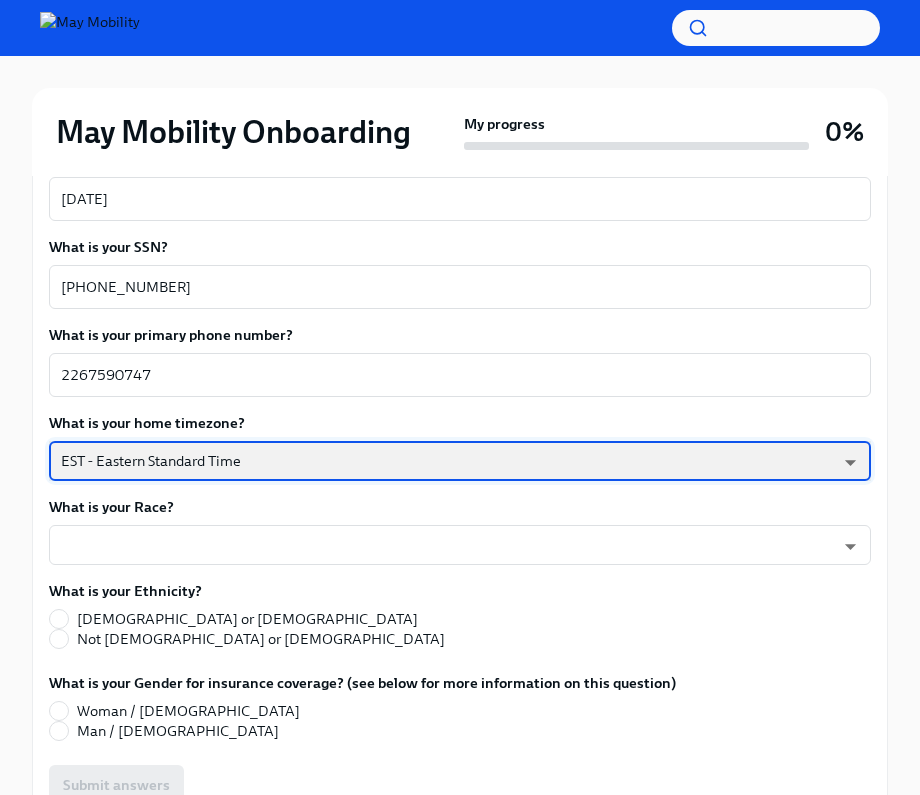 scroll, scrollTop: 935, scrollLeft: 0, axis: vertical 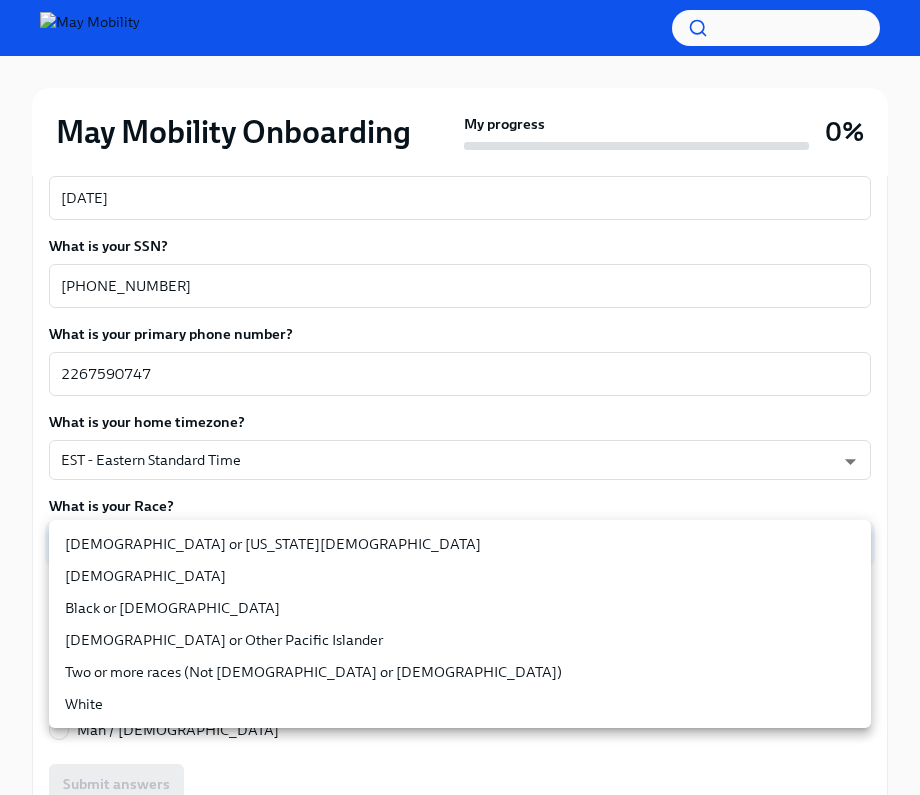 click on "May Mobility Onboarding My progress 0% 2 To do tasks Confirm key details about yourself To Do Due  in 2 days Welcome to May Mobility, Misna! 🎉 Hi Misna
Welcome to May Mobility! We’re so excited to have you join our team on Aug 11 2025! Betwe... We need to confirm a little information about you so we can get you set up in ADP, our HR system, and get your laptop to you! Key info about you What is your legal first name? Misna x ​ What is your legal last name? Sameer x ​ Submit answers Please let us know the name you'd prefer to go by in the workplace. We’ll use this name to set up your work email, Slack profile, and other system accounts.  What is your preferred first name? Misna x ​ What is your preferred last name? Sameer x ​ What is your date of birth (MM/DD/YYYY) 10/01/1992 x ​ What is your SSN? 151-186-624 x ​ What is your primary phone number? 2267590747 x ​ What is your home timezone? EST - Eastern Standard Time 6ZodGxRMV ​ What is your Race? ​ ​ Hispanic or Latino" at bounding box center [460, 325] 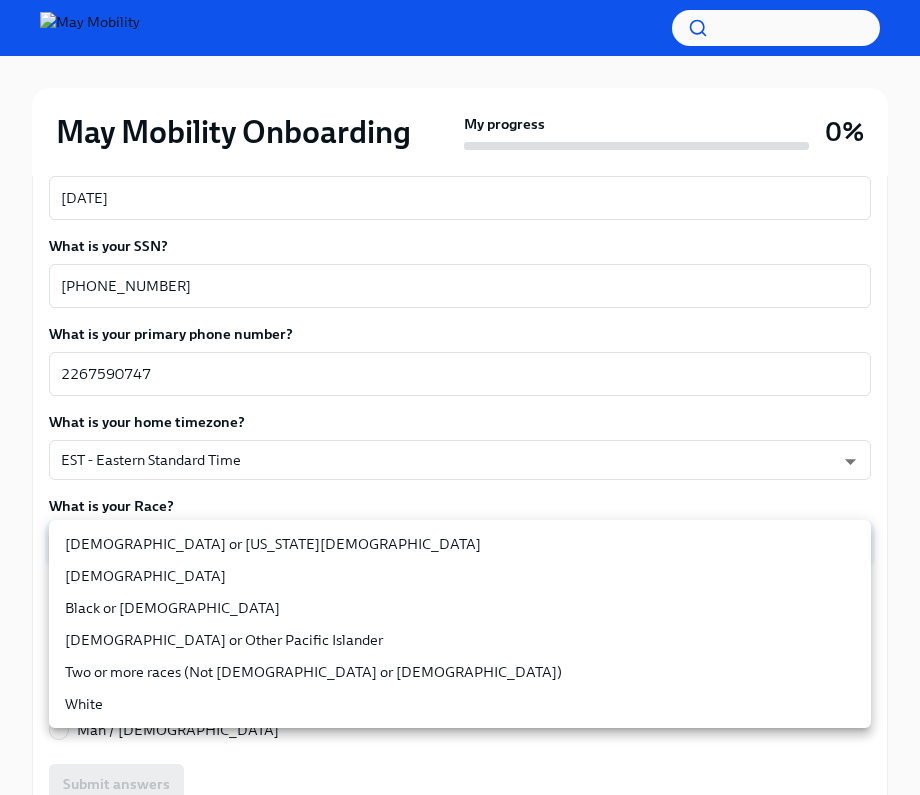 type on "PJ6yfLBsi" 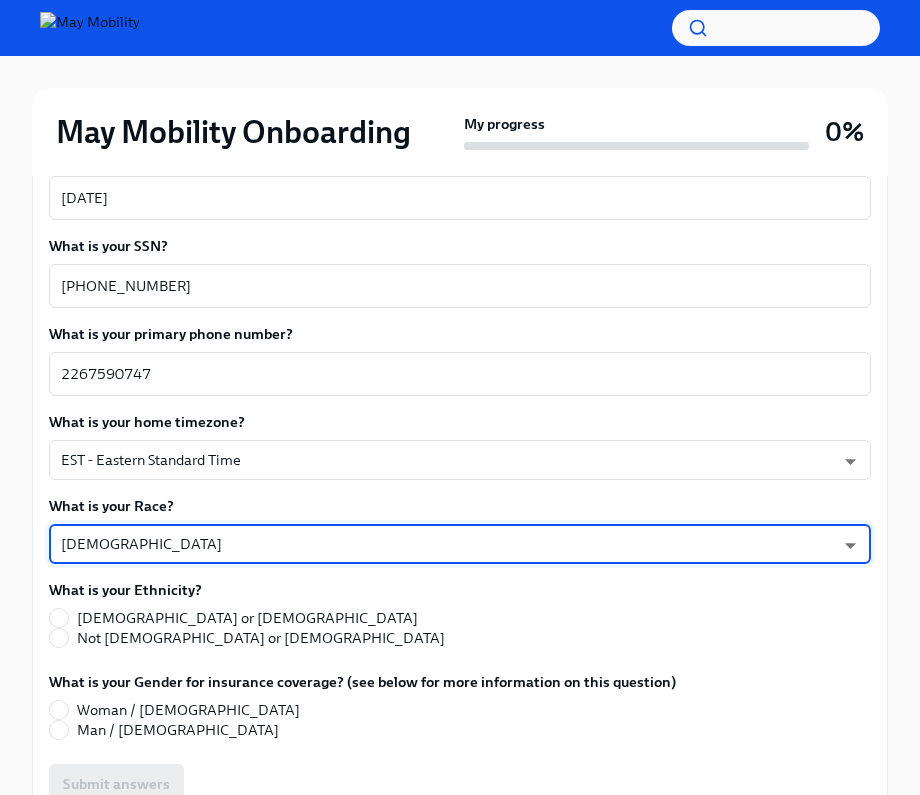 click on "Not [DEMOGRAPHIC_DATA] or [DEMOGRAPHIC_DATA]" at bounding box center [261, 638] 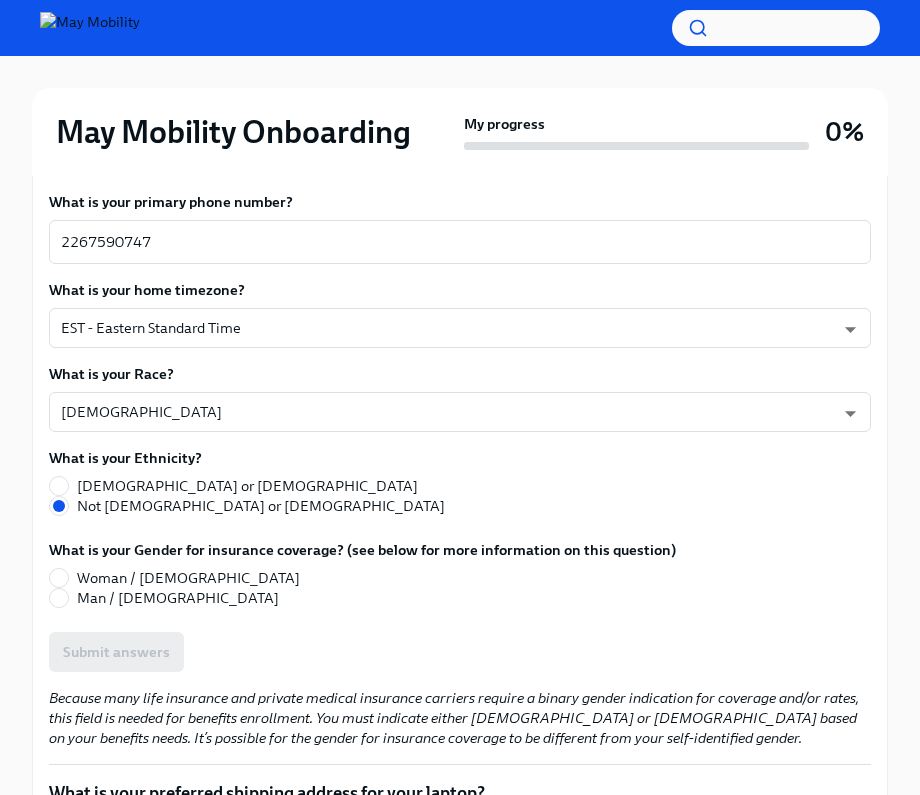 scroll, scrollTop: 1072, scrollLeft: 0, axis: vertical 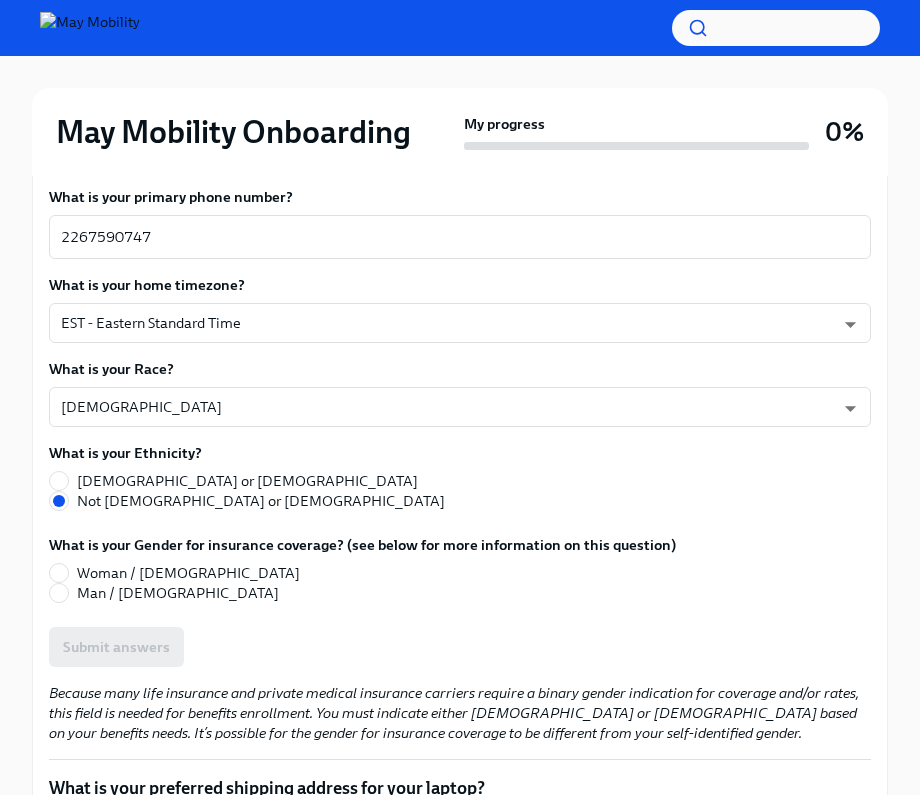 click on "Woman / [DEMOGRAPHIC_DATA]" at bounding box center (188, 573) 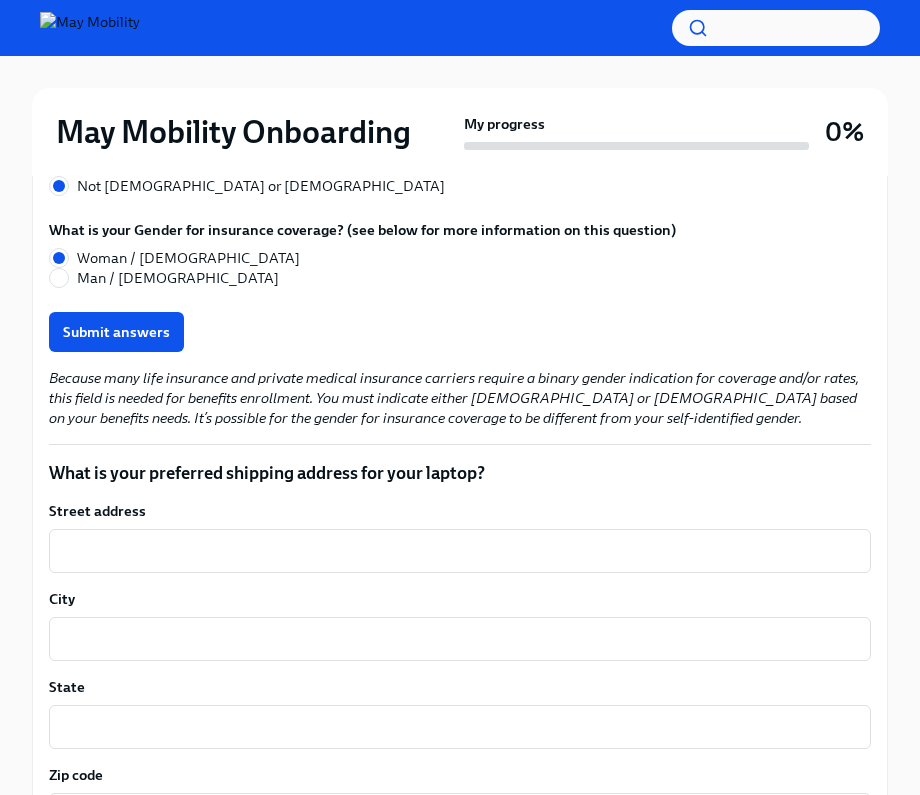 scroll, scrollTop: 1387, scrollLeft: 0, axis: vertical 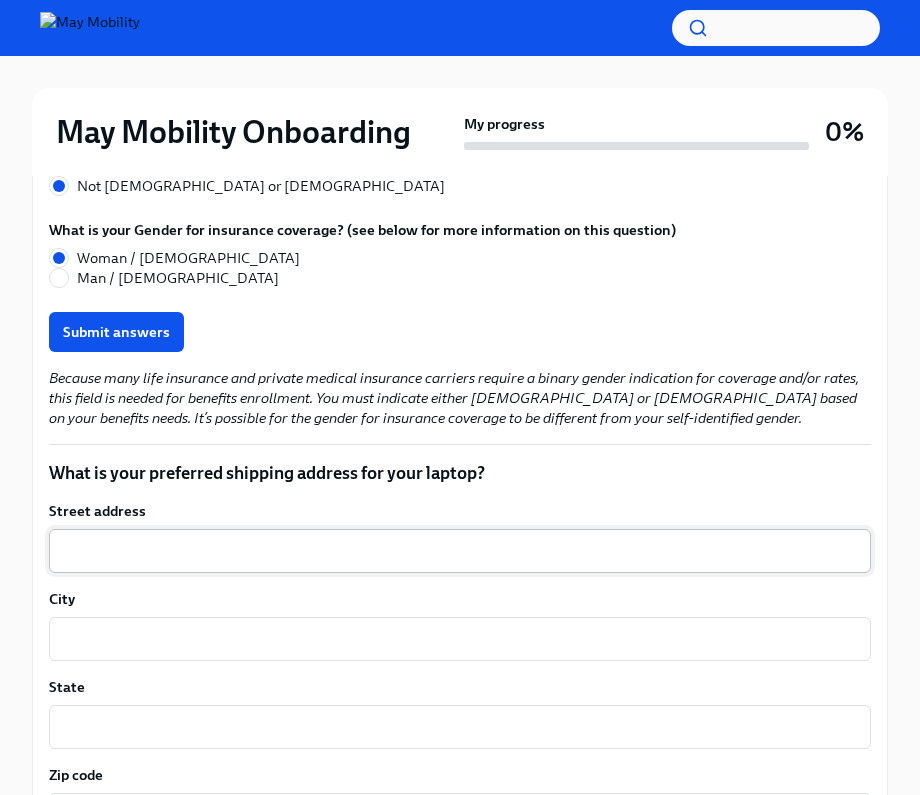 click on "Street address" at bounding box center (460, 551) 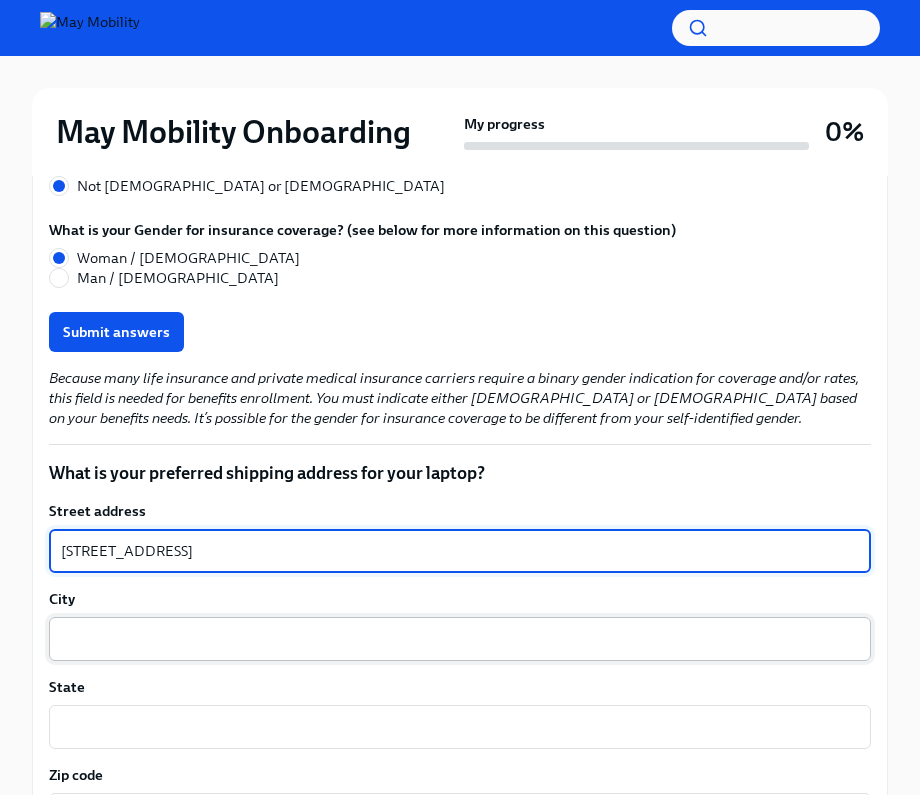 type on "570 Woolgrass Ave" 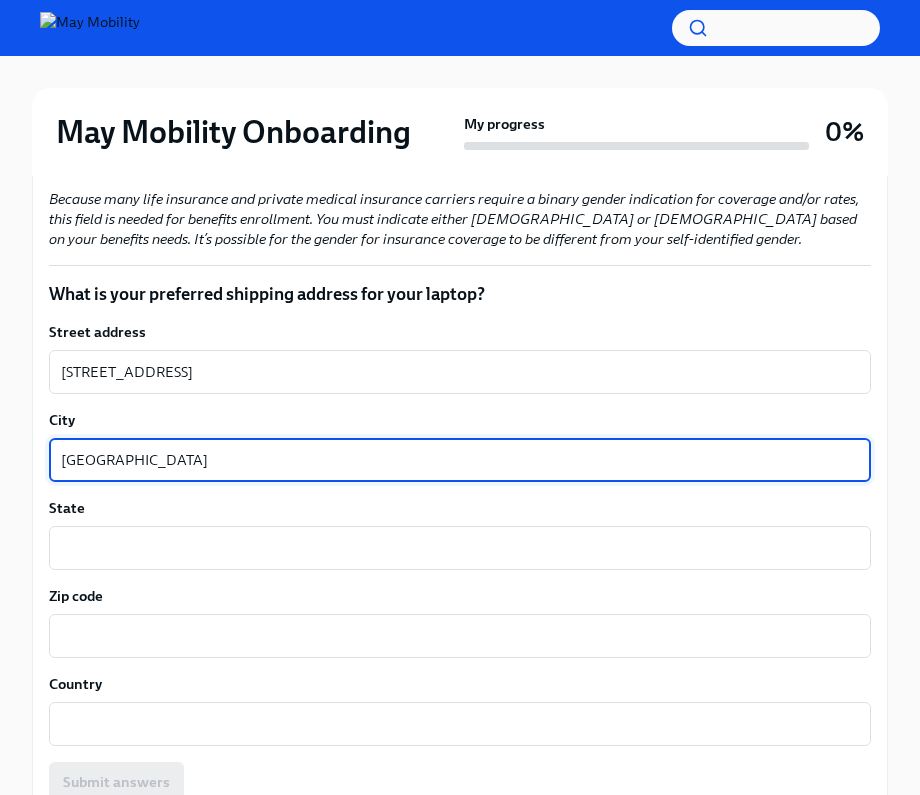 scroll, scrollTop: 1597, scrollLeft: 0, axis: vertical 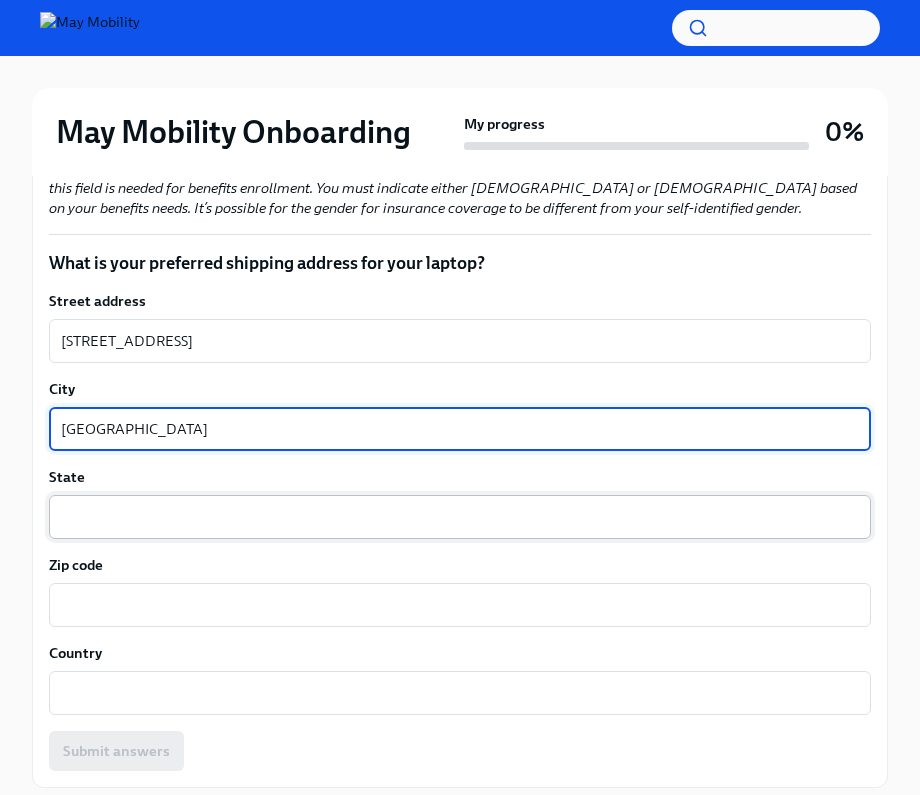 type on "Waterloo" 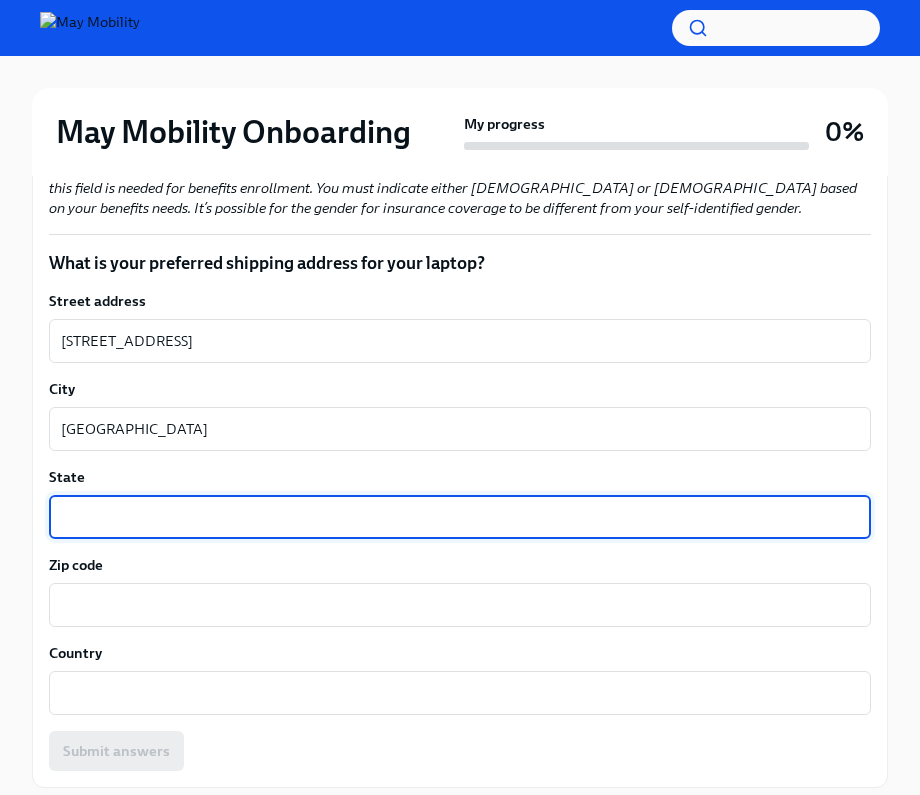 click on "State" at bounding box center (460, 517) 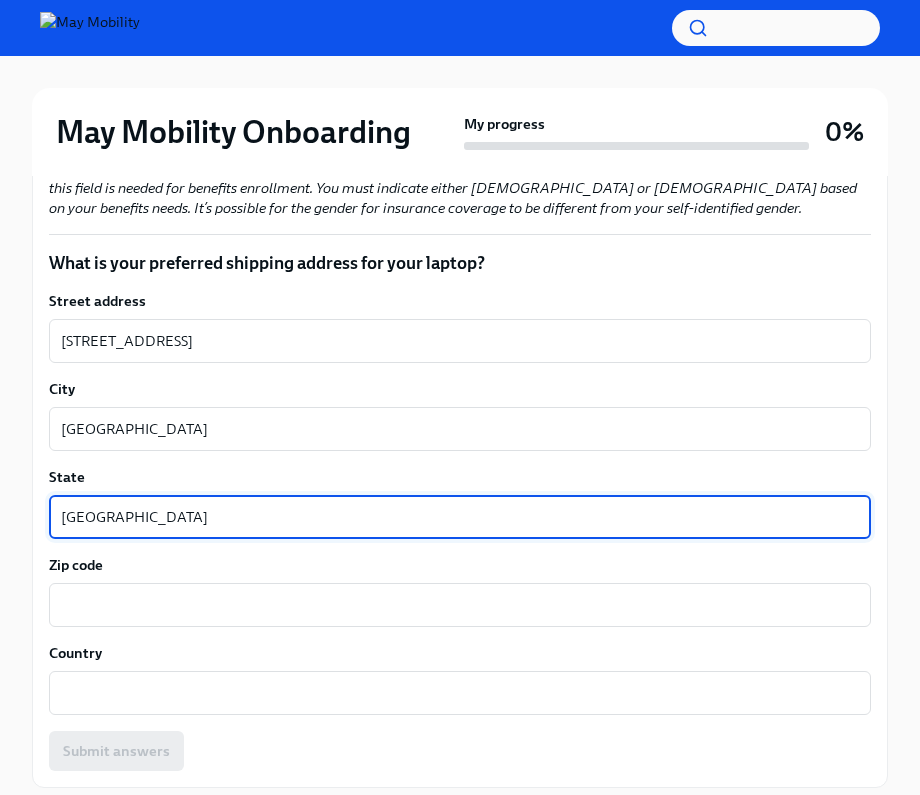 type on "Ontario" 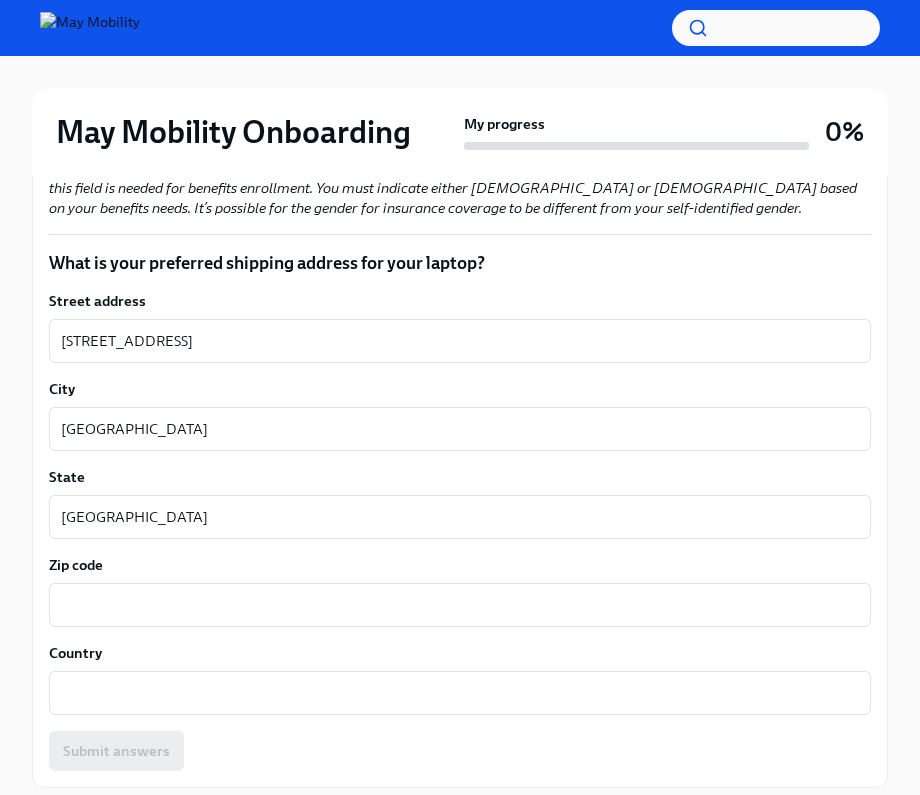 click on "Zip code x ​" at bounding box center [460, 591] 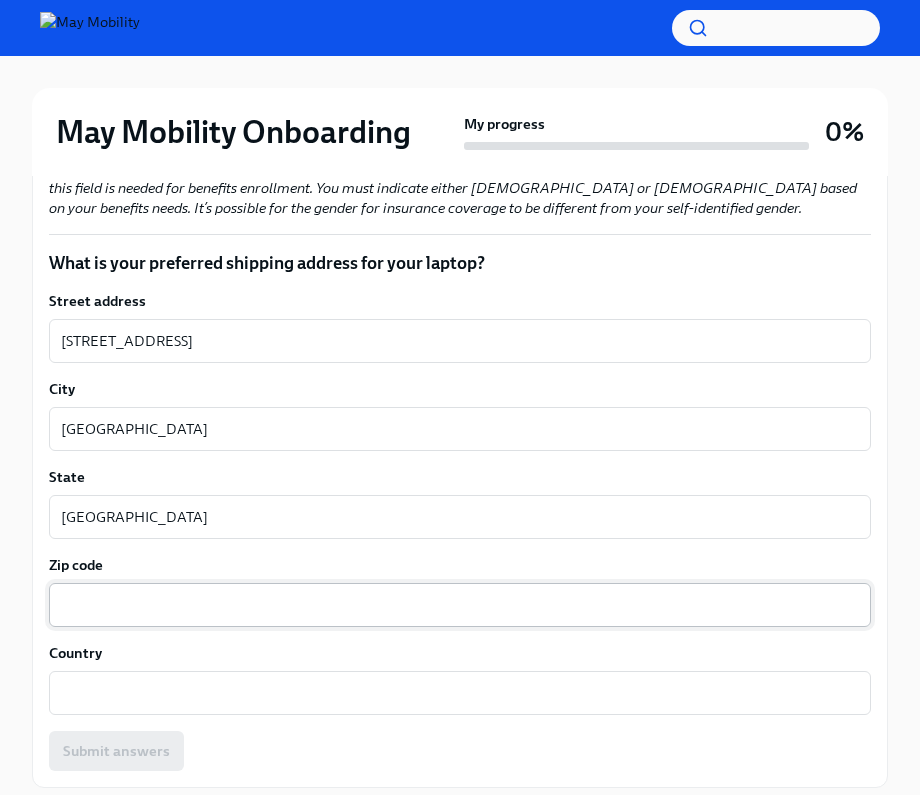click on "Zip code" at bounding box center [460, 605] 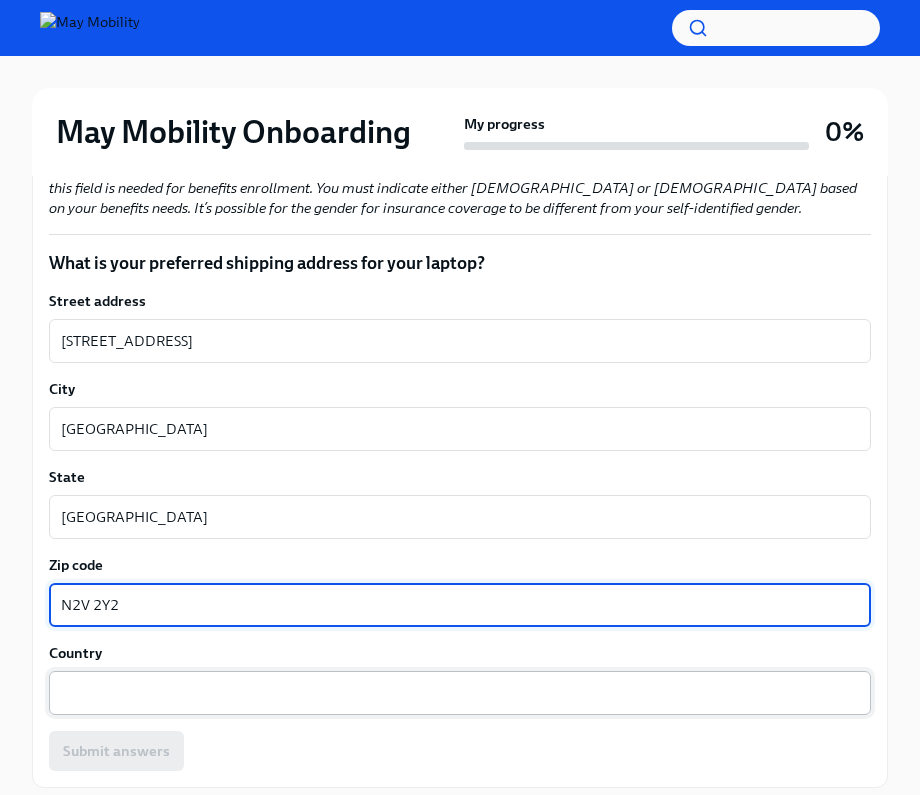 type on "N2V 2Y2" 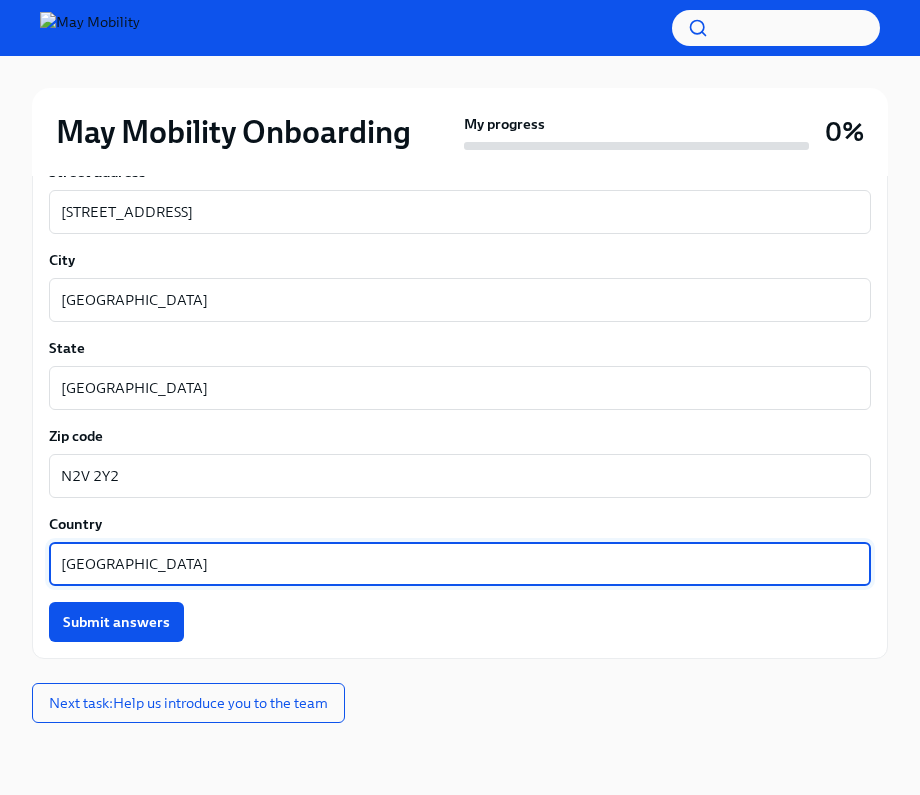 scroll, scrollTop: 1726, scrollLeft: 0, axis: vertical 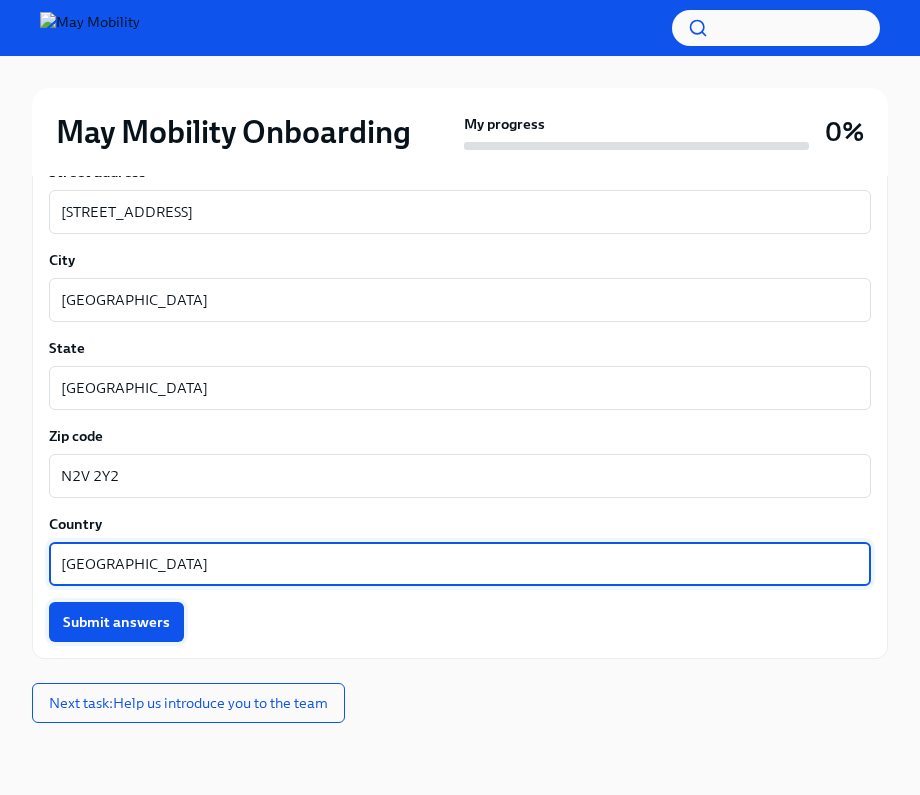 type on "Canada" 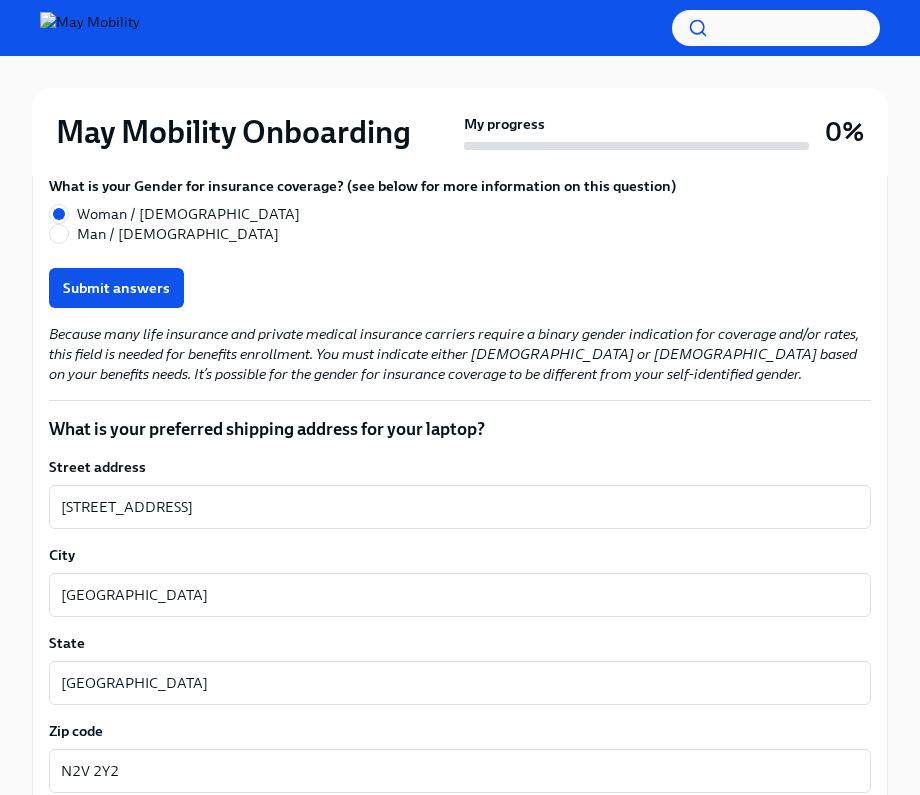 scroll, scrollTop: 1311, scrollLeft: 0, axis: vertical 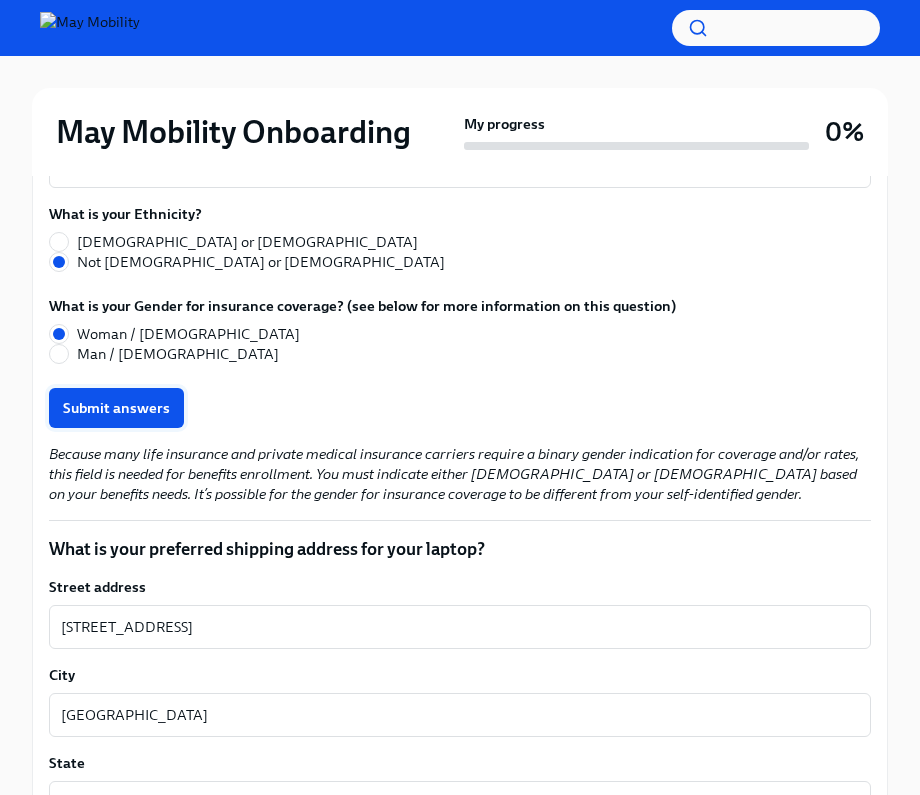 click on "Submit answers" at bounding box center [116, 408] 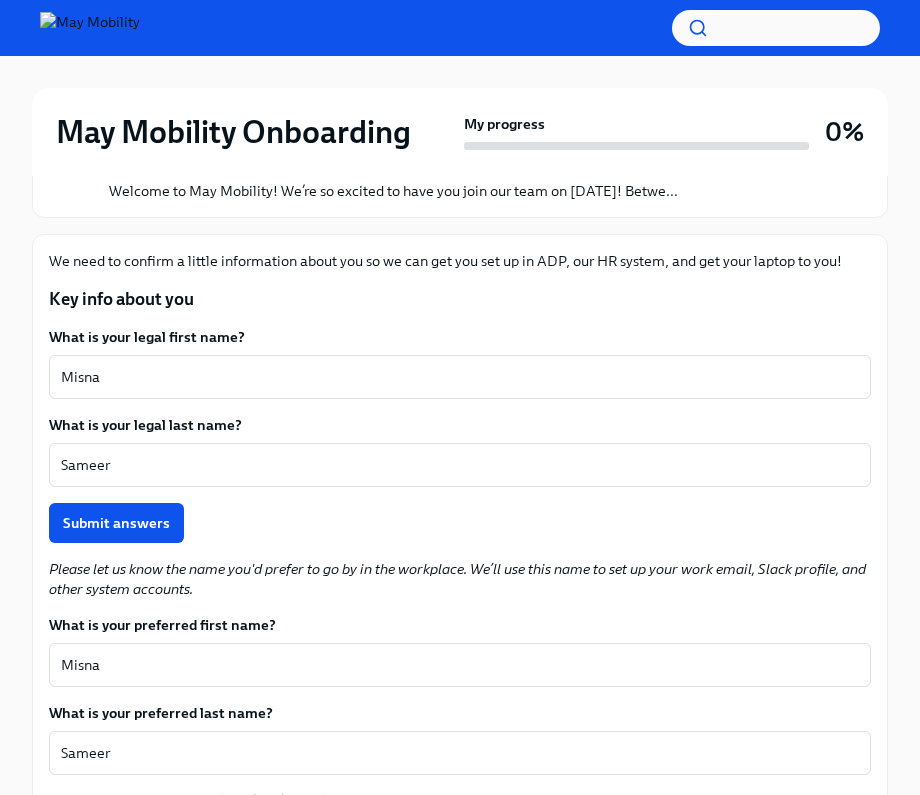 scroll, scrollTop: 189, scrollLeft: 0, axis: vertical 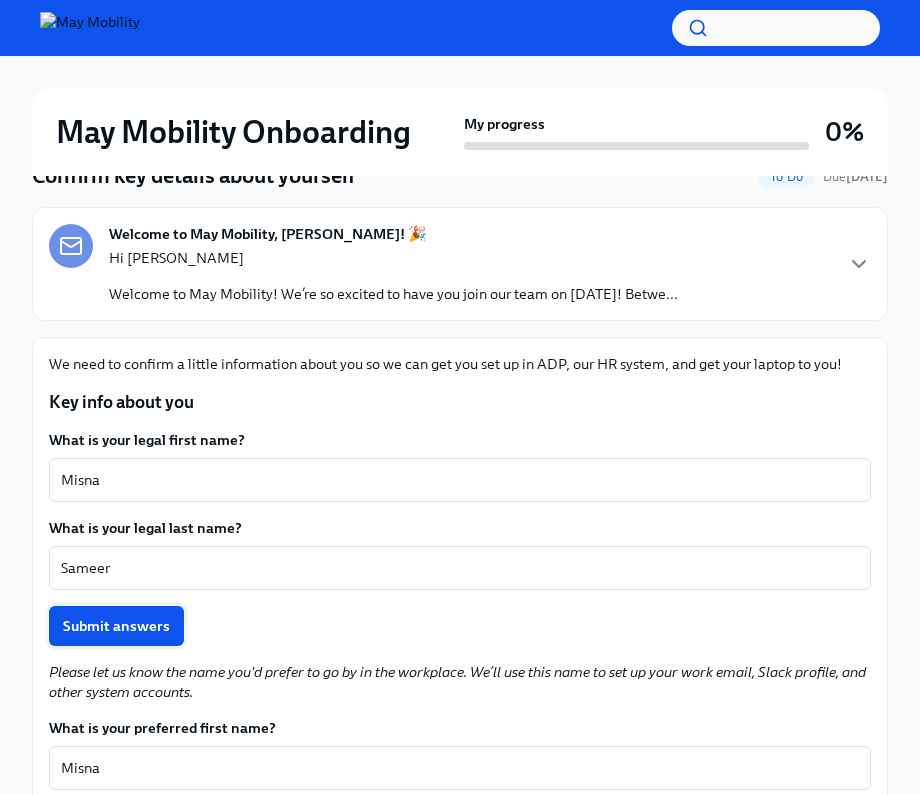 click on "Submit answers" at bounding box center (116, 626) 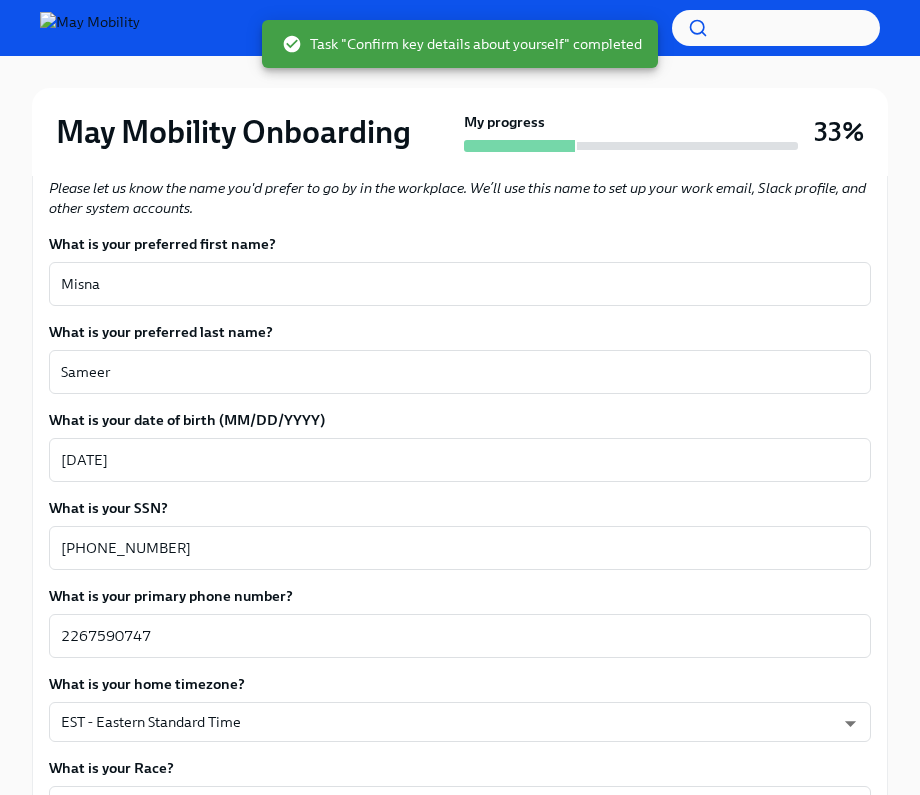 scroll, scrollTop: 531, scrollLeft: 0, axis: vertical 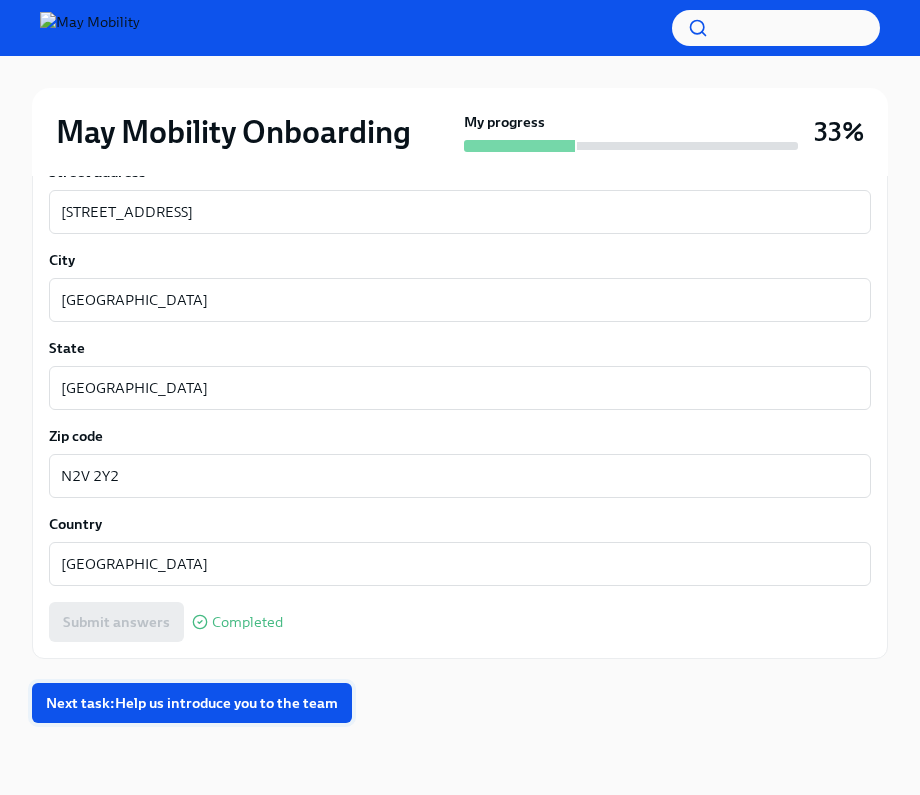 click on "Next task :  Help us introduce you to the team" at bounding box center [192, 703] 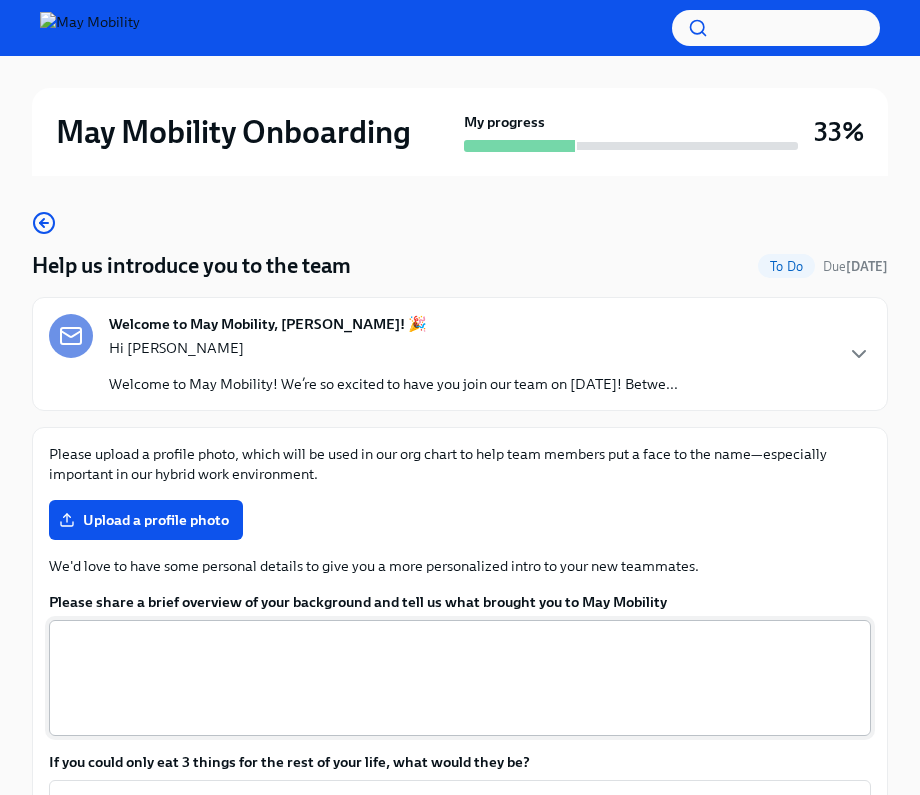 scroll, scrollTop: 96, scrollLeft: 0, axis: vertical 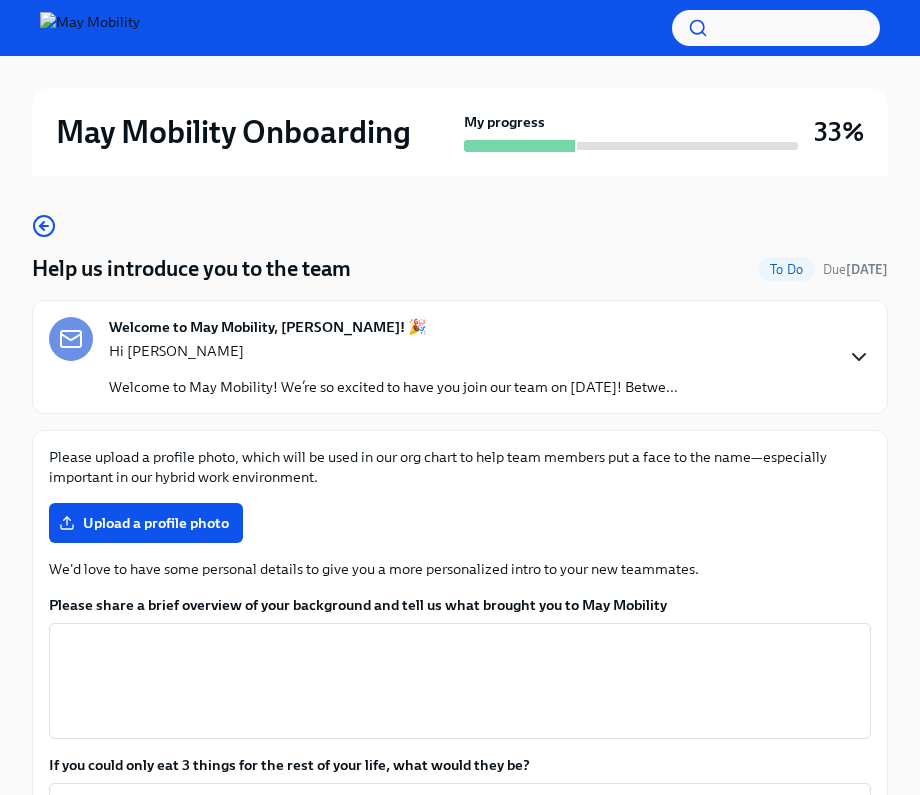 click 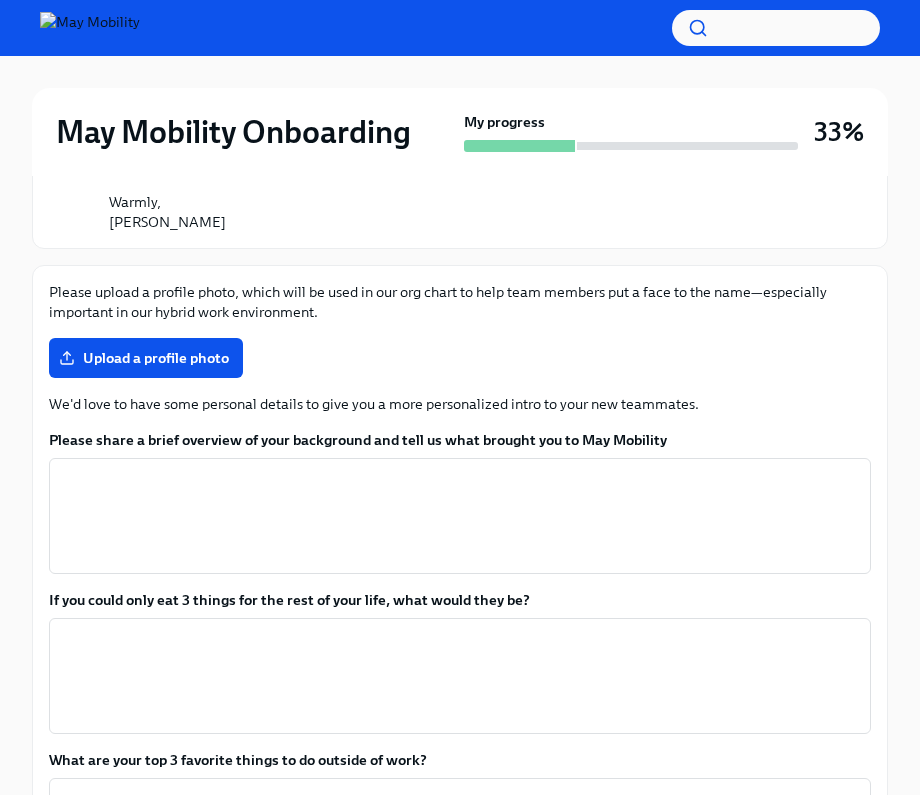 scroll, scrollTop: 1577, scrollLeft: 0, axis: vertical 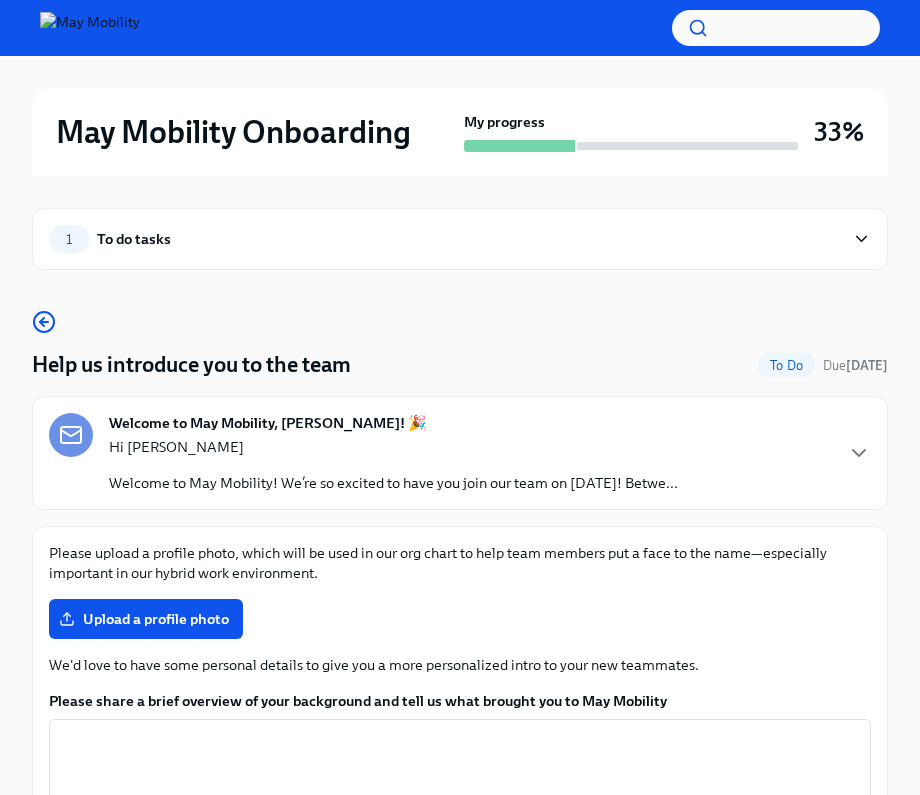 click on "May Mobility Onboarding" at bounding box center (233, 132) 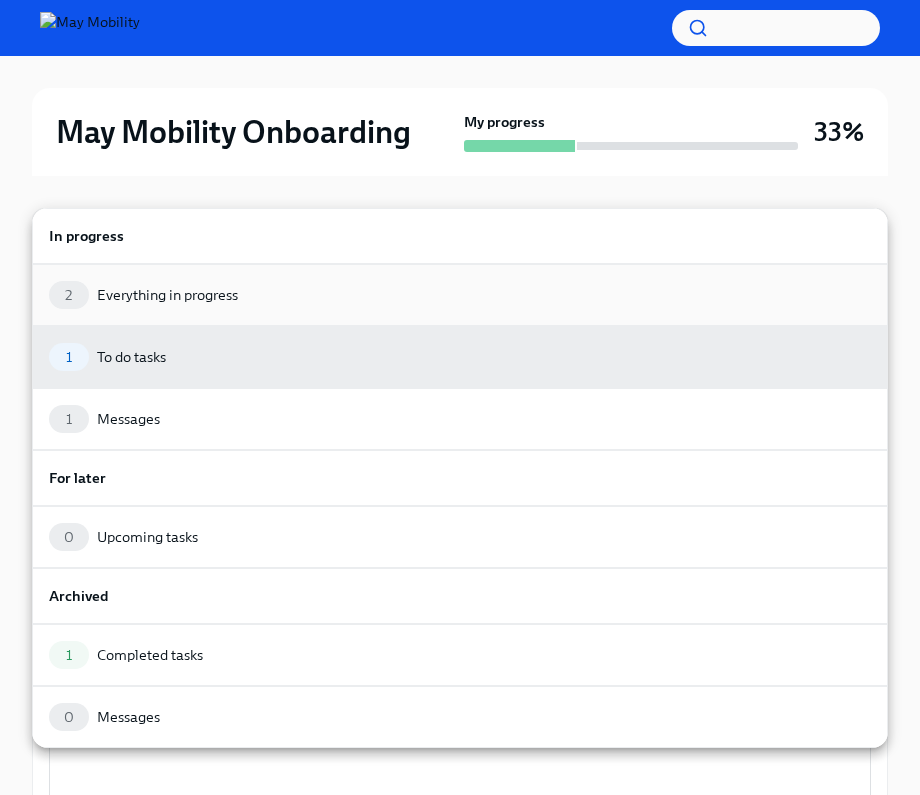 click on "2 Everything in progress" at bounding box center [460, 295] 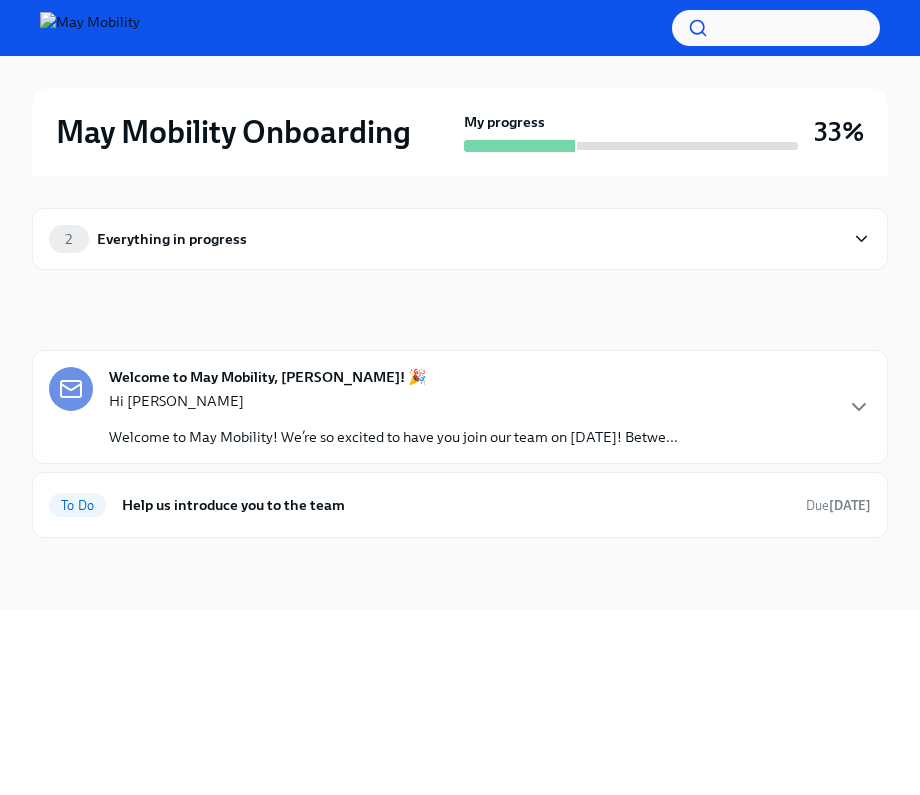 click on "2 Everything in progress" at bounding box center (460, 239) 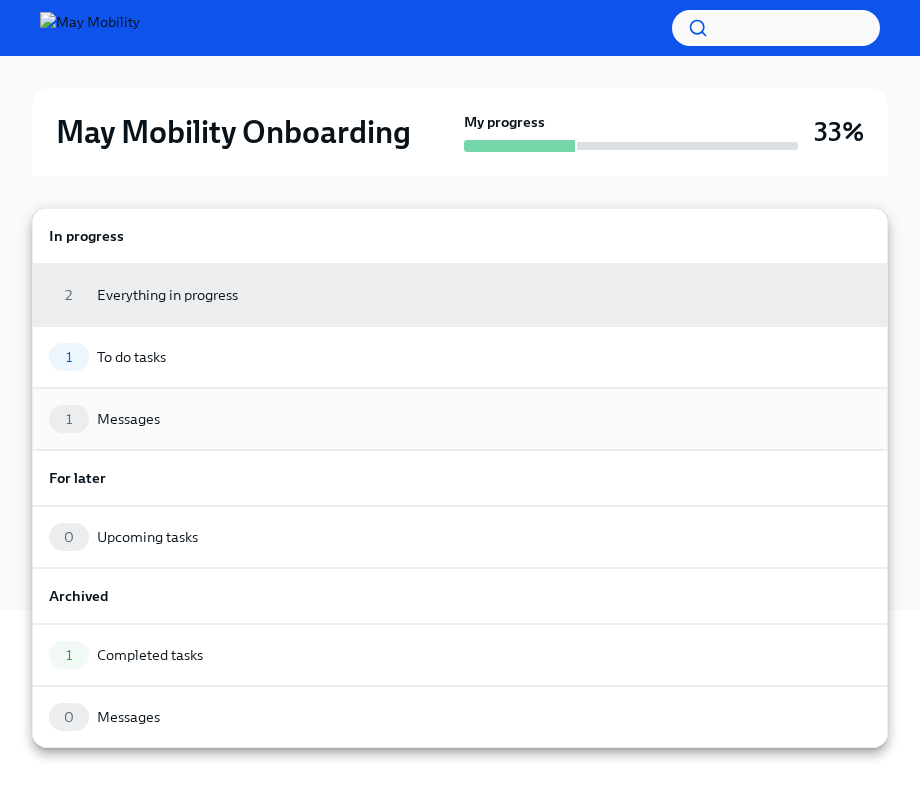 click on "1 Messages" at bounding box center [460, 419] 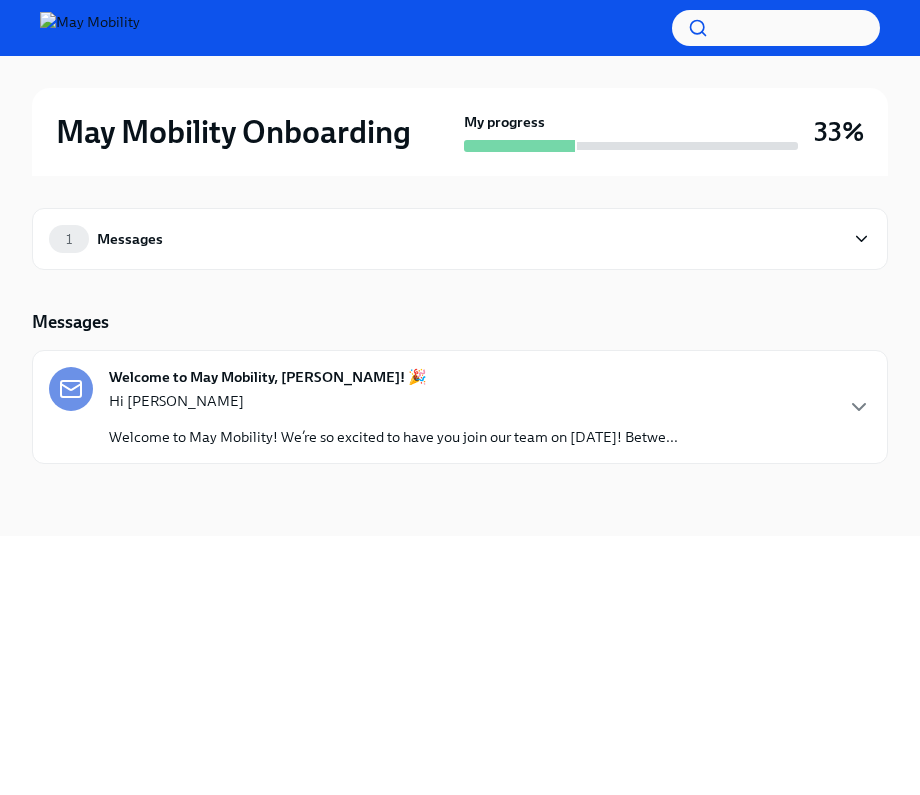 click on "Welcome to May Mobility! We’re so excited to have you join our team on [DATE]! Betwe..." at bounding box center [393, 437] 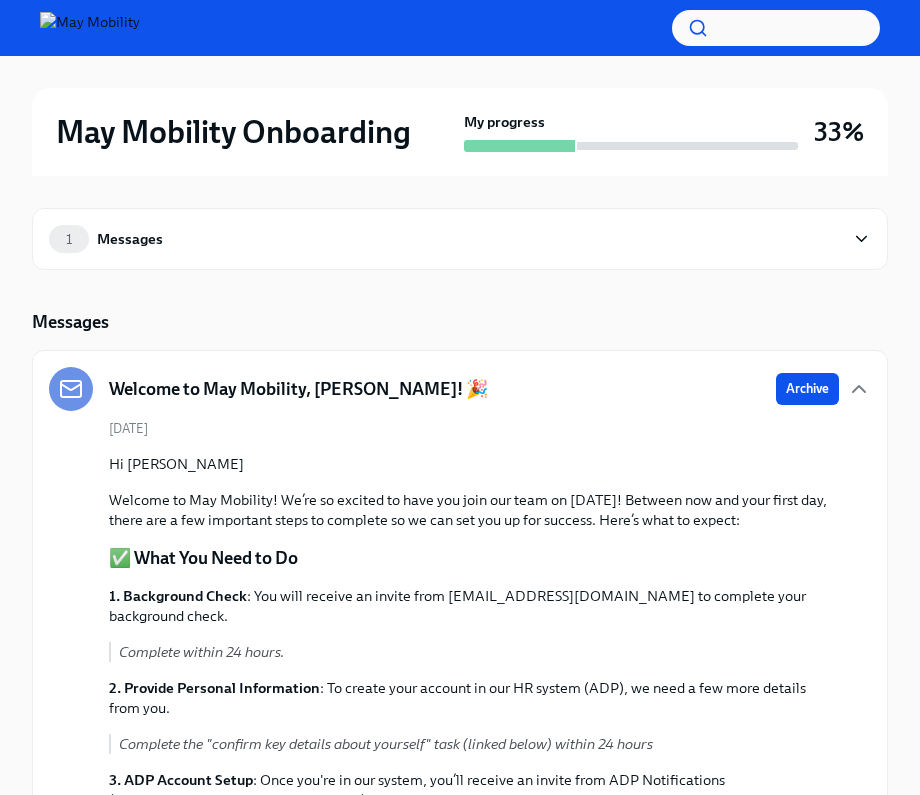 scroll, scrollTop: 0, scrollLeft: 0, axis: both 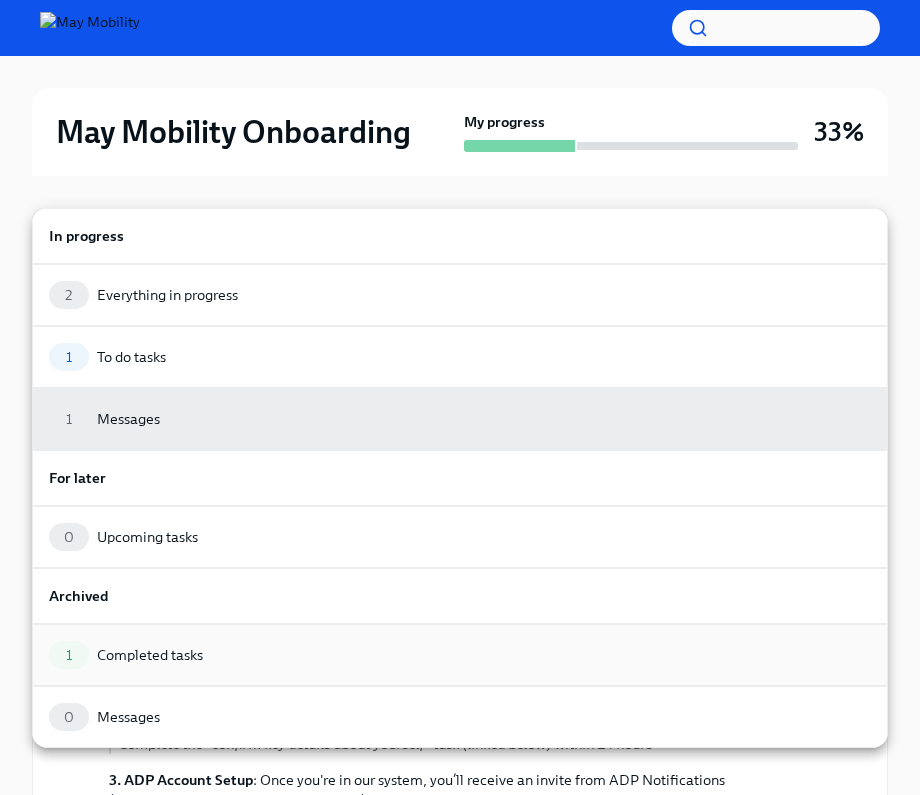 click on "1 Completed tasks" at bounding box center [460, 655] 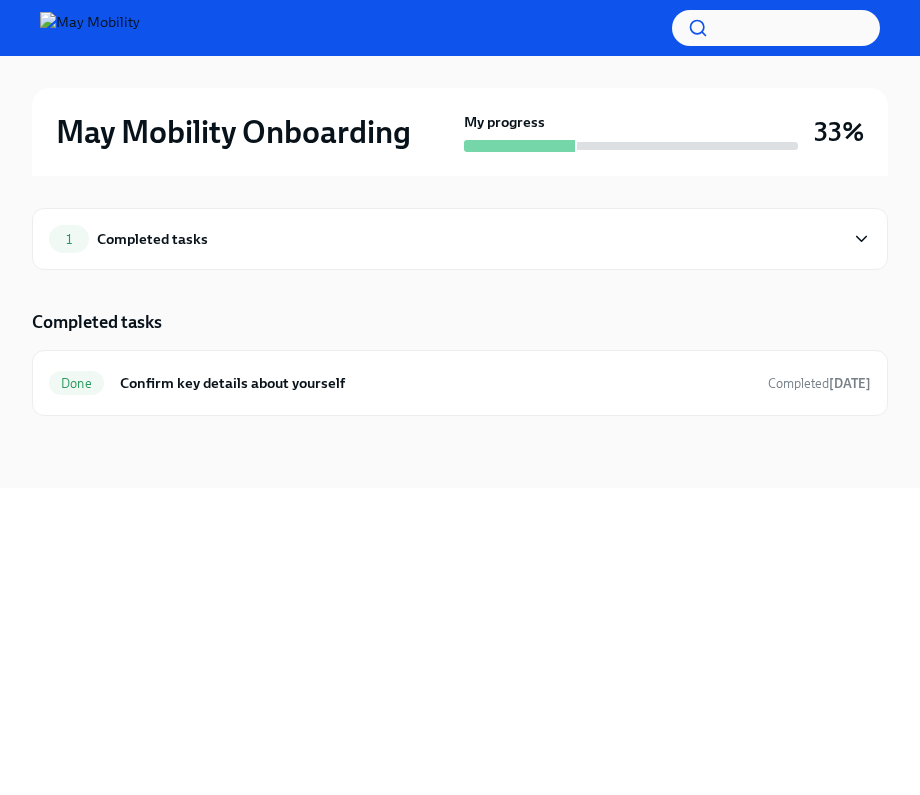 click on "1 Completed tasks" at bounding box center (460, 239) 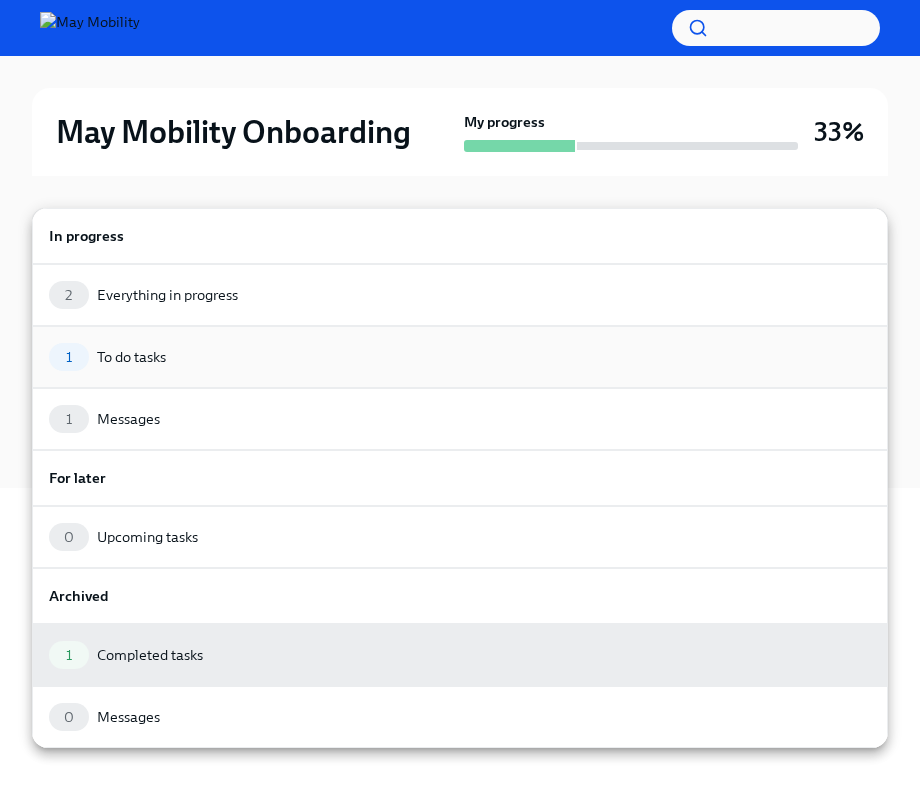 click on "1 To do tasks" at bounding box center (460, 357) 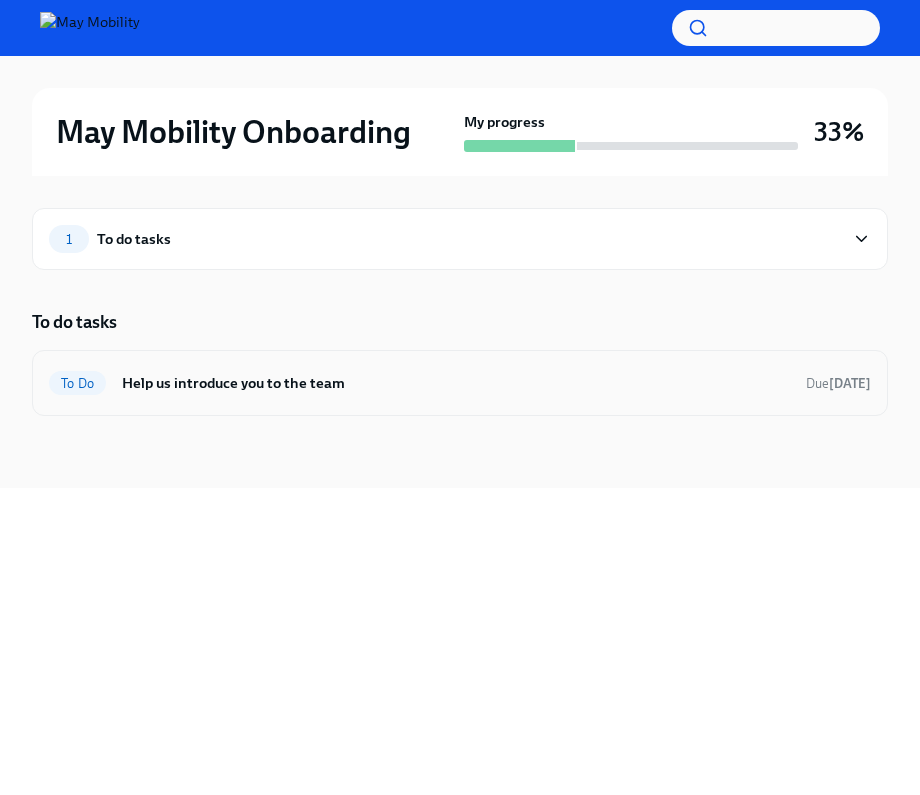 click on "To Do Help us introduce you to the team Due  in 2 days" at bounding box center [460, 383] 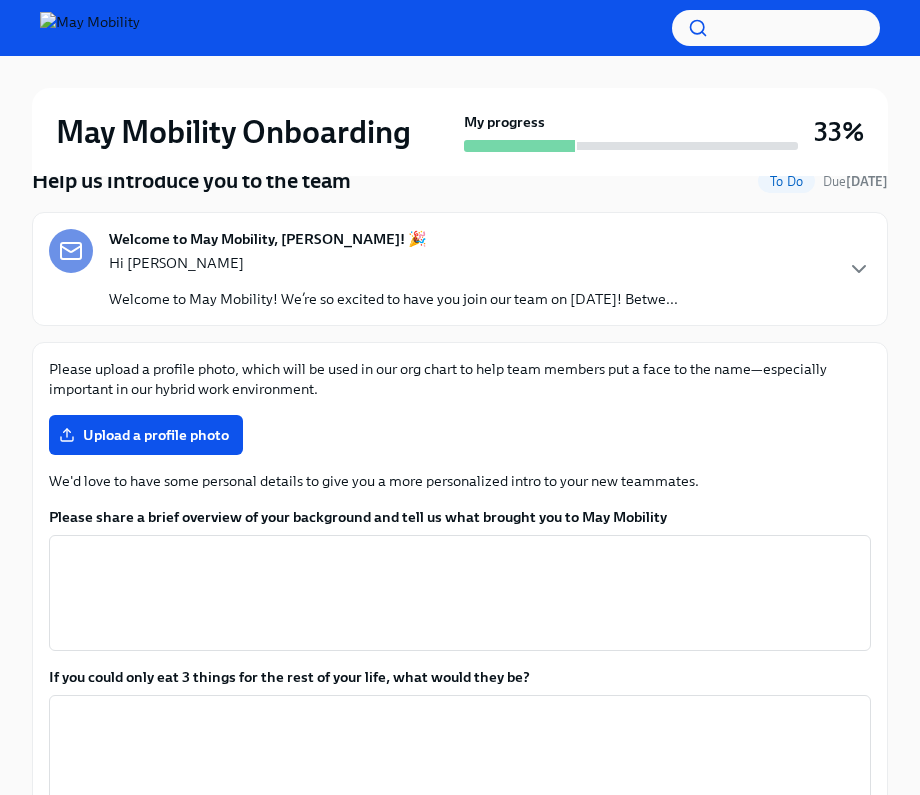 scroll, scrollTop: 189, scrollLeft: 0, axis: vertical 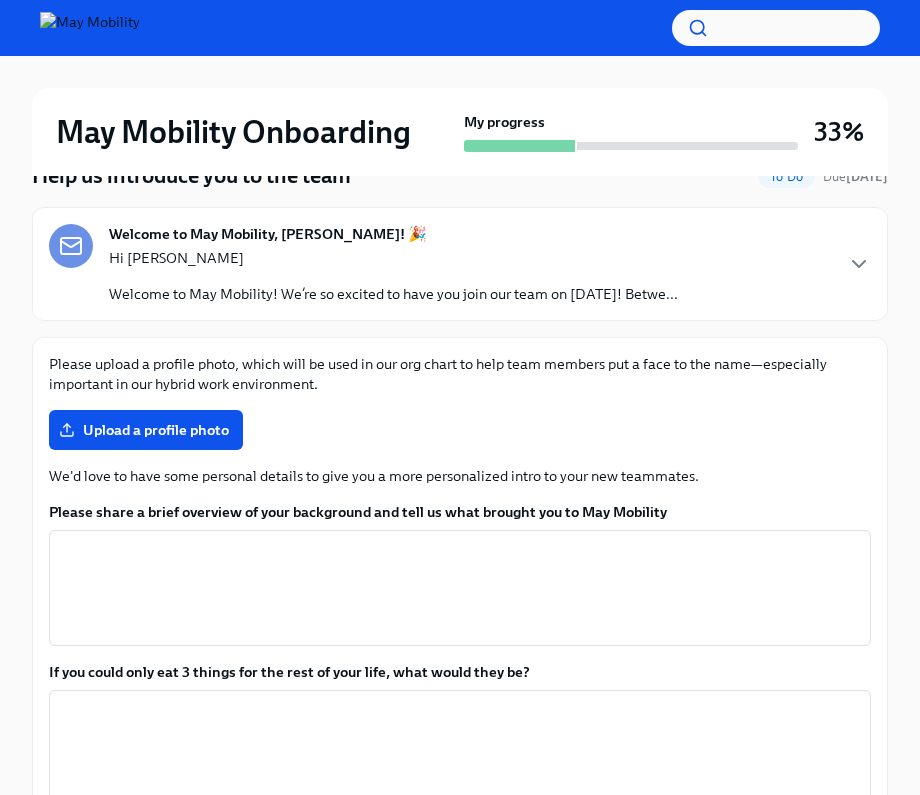click on "Hi [PERSON_NAME]" at bounding box center (393, 258) 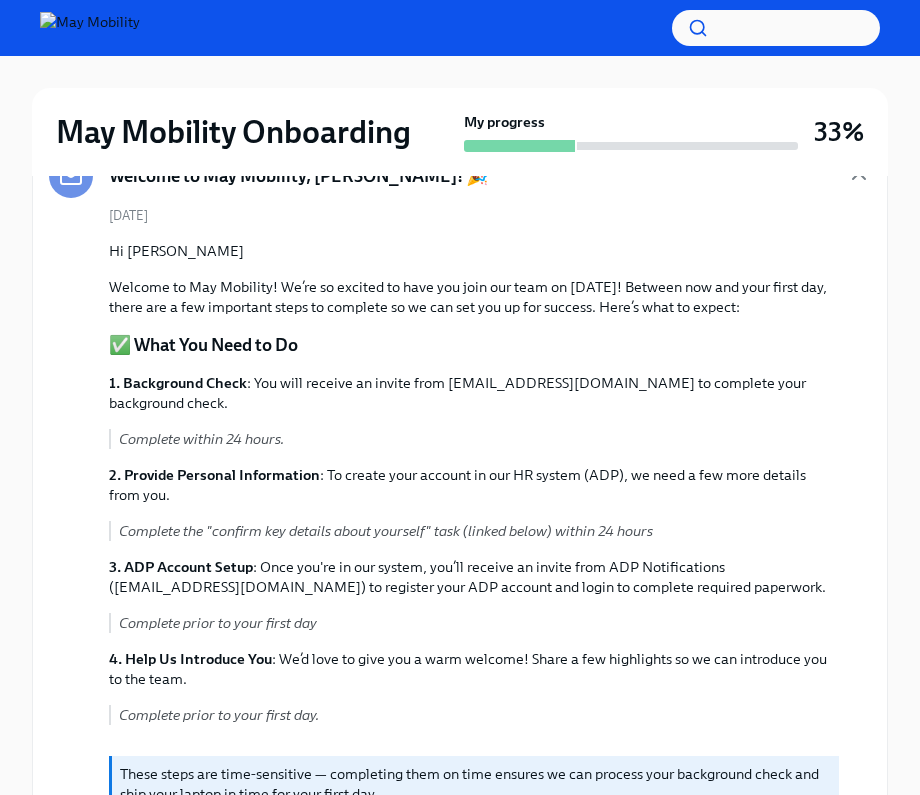 scroll, scrollTop: 236, scrollLeft: 0, axis: vertical 